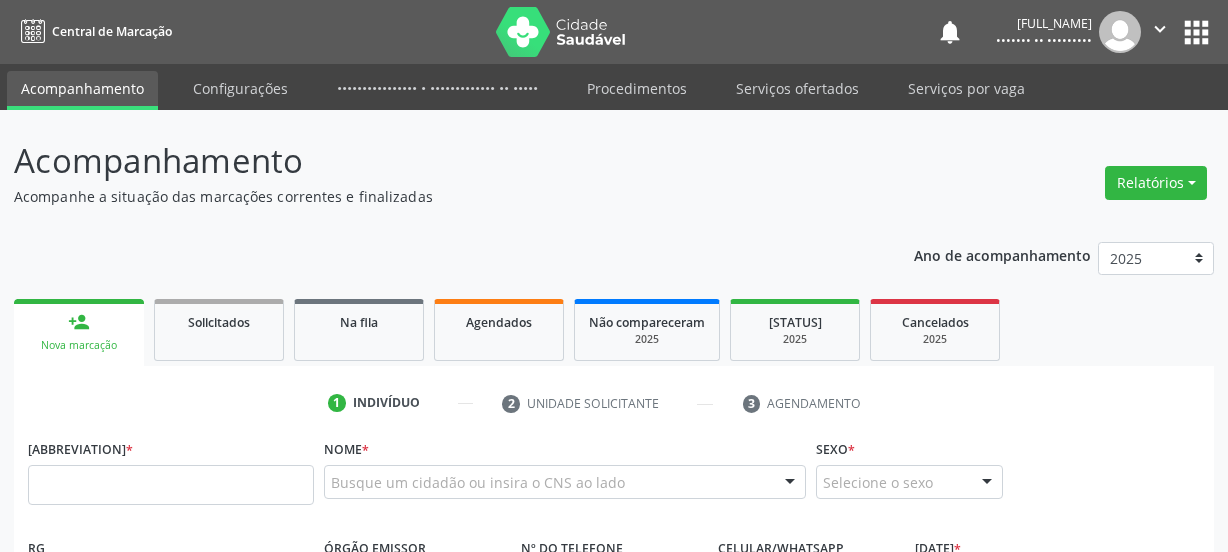 scroll, scrollTop: 0, scrollLeft: 0, axis: both 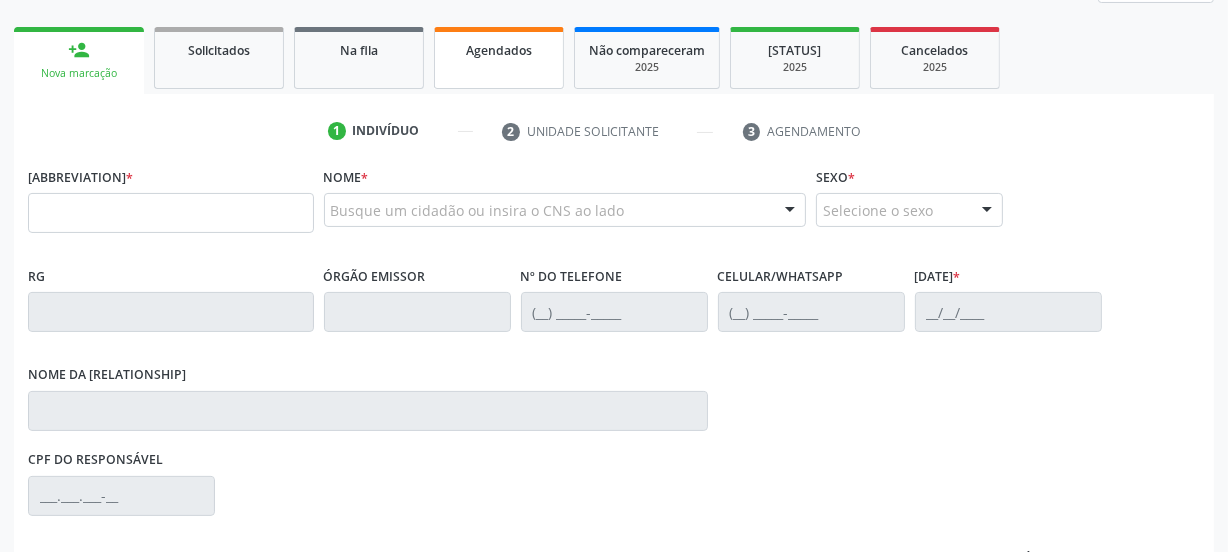 click on "Agendados" at bounding box center (499, 49) 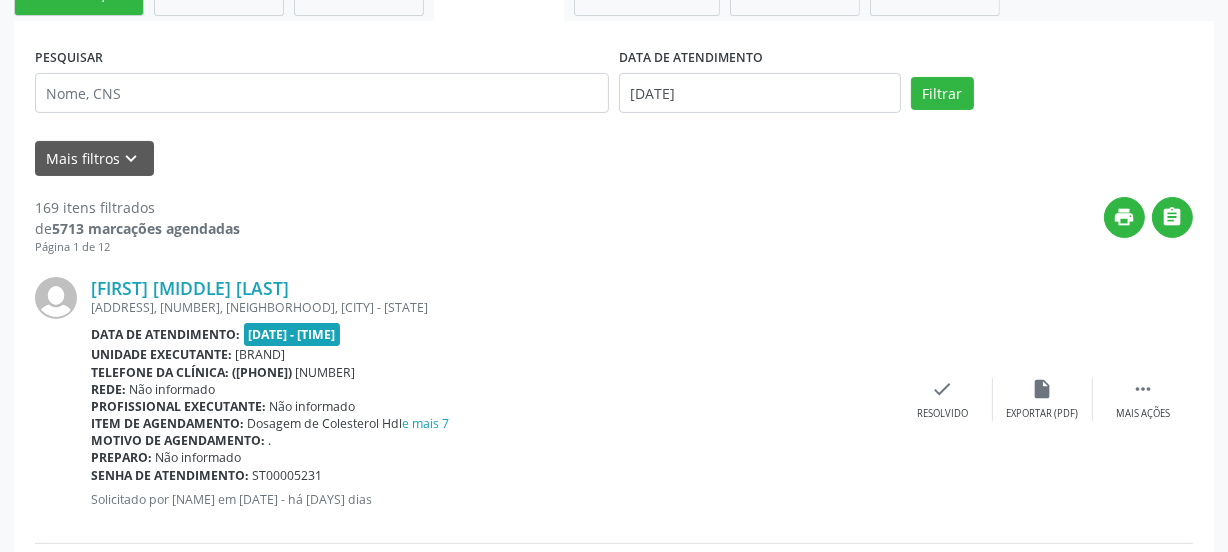 scroll, scrollTop: 454, scrollLeft: 0, axis: vertical 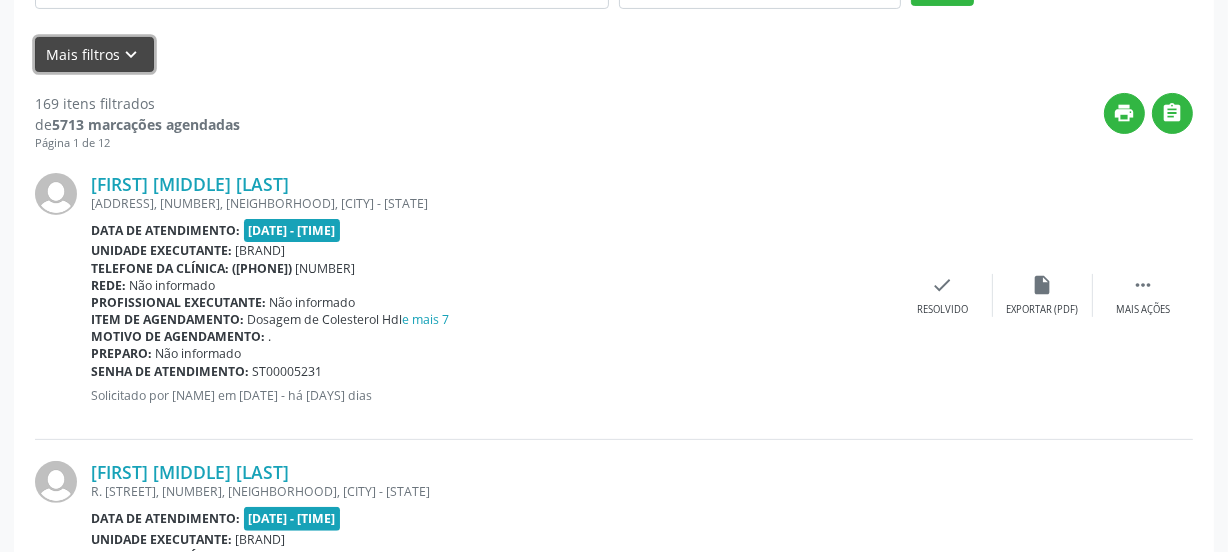 click on "keyboard_arrow_down" at bounding box center (132, 55) 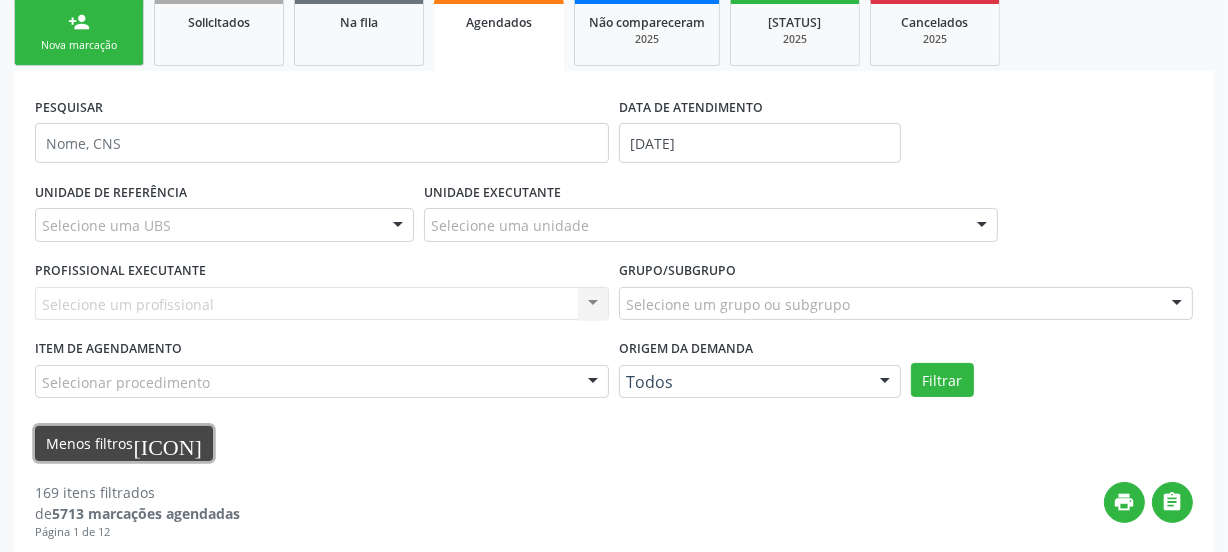 scroll, scrollTop: 272, scrollLeft: 0, axis: vertical 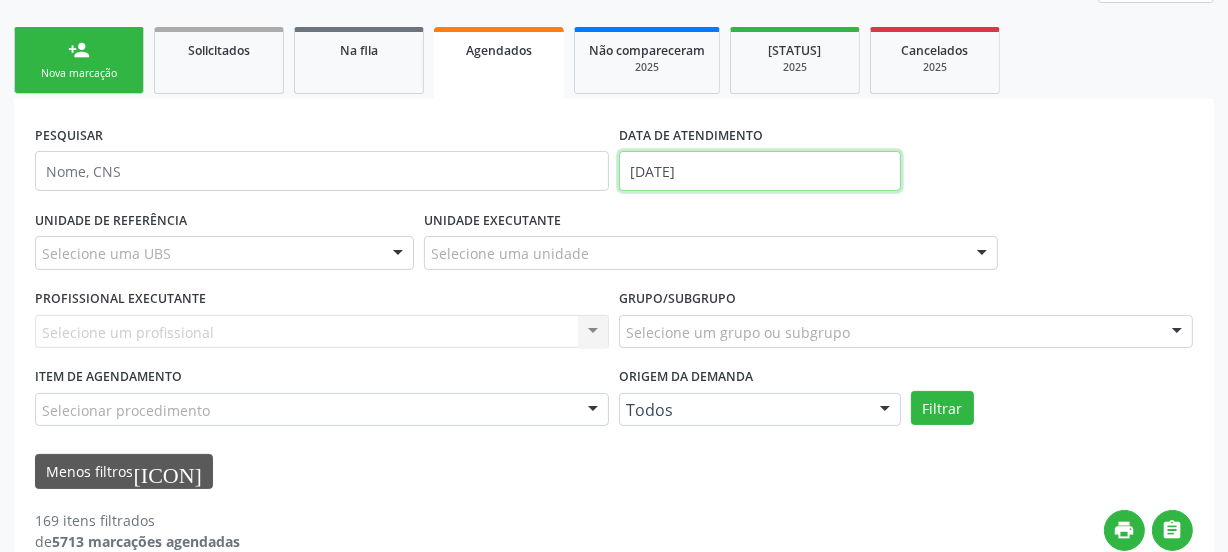 click on "[DATE]" at bounding box center (760, 171) 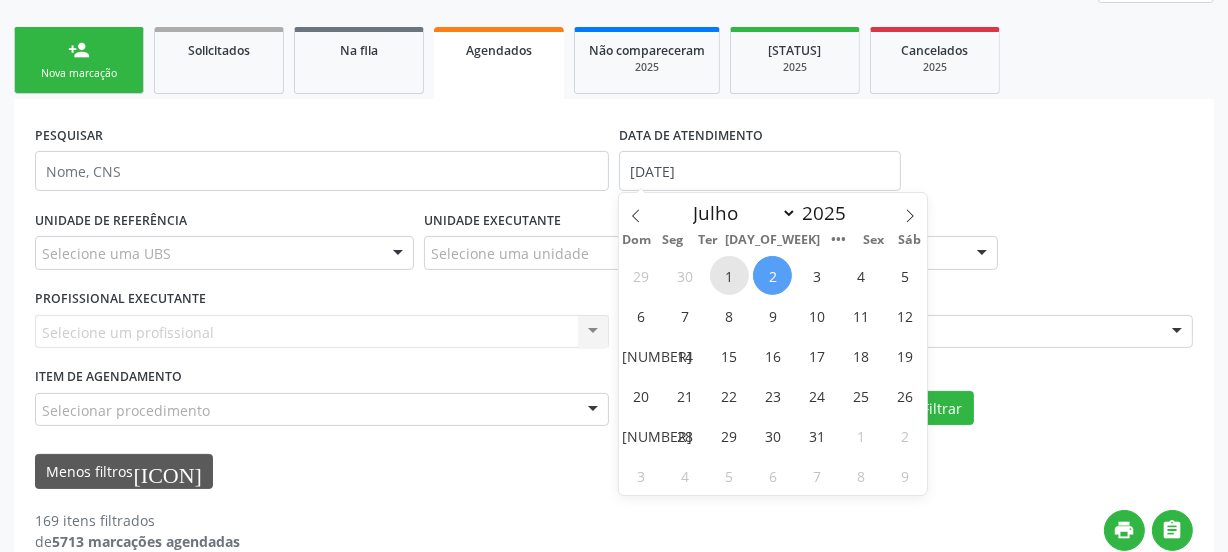 click on "1" at bounding box center [729, 275] 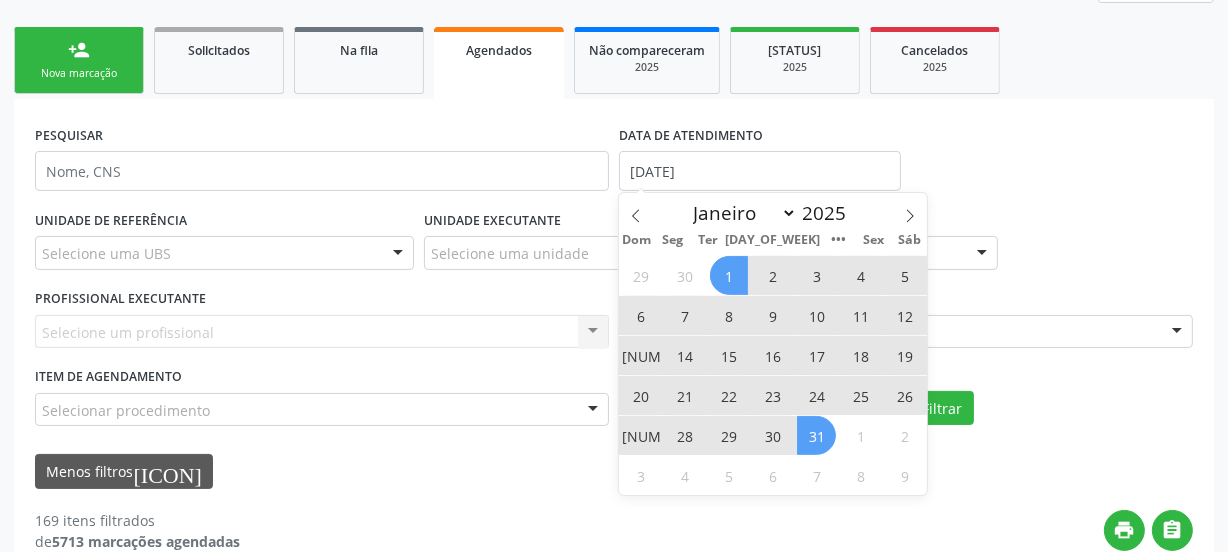 click on "31" at bounding box center (816, 435) 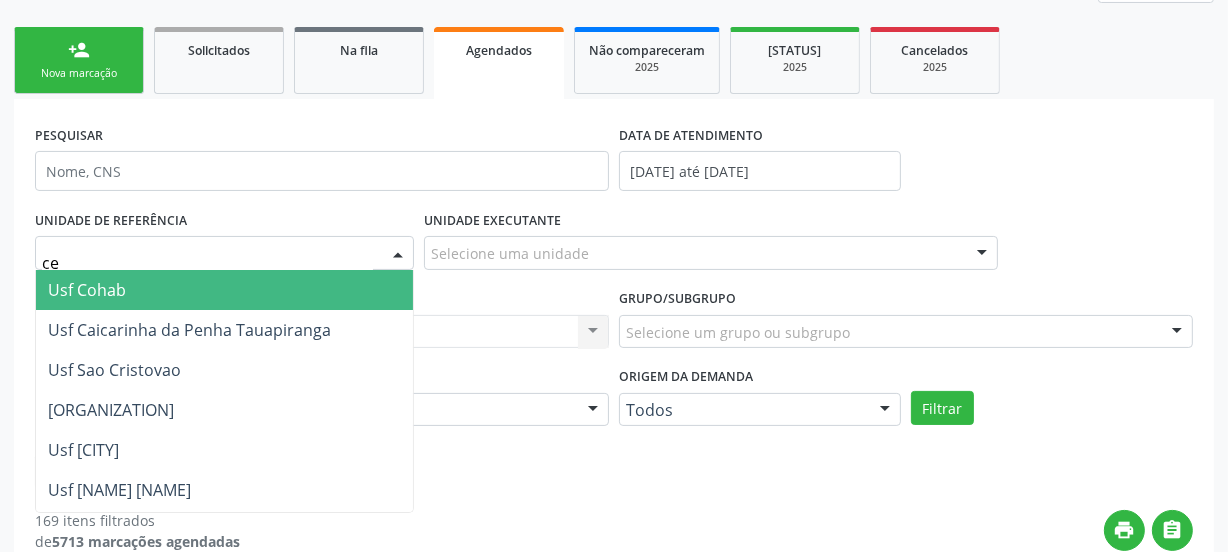 type on "cen" 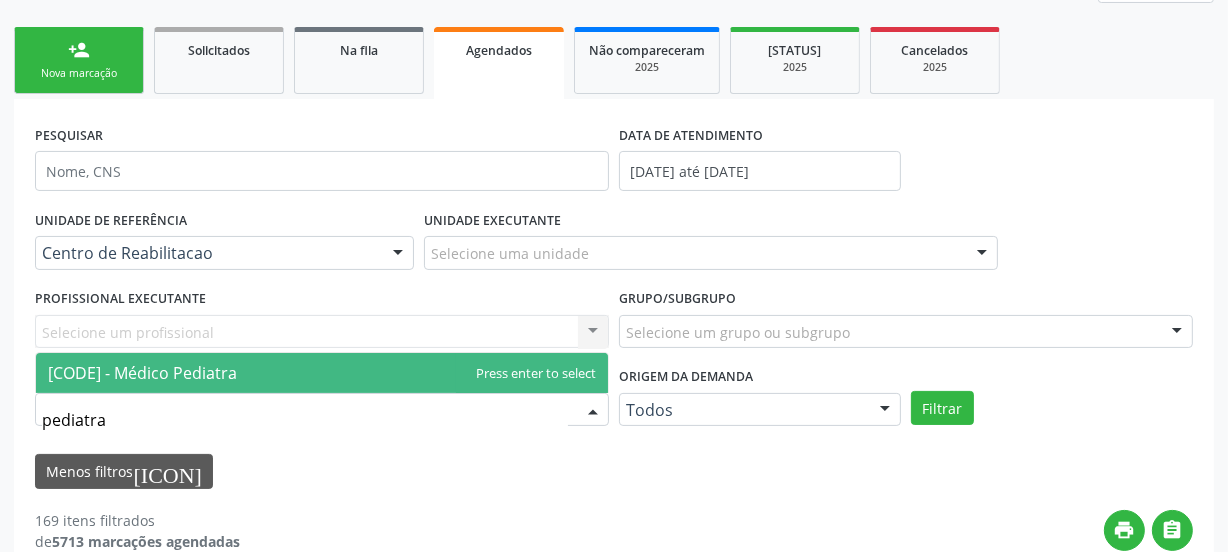 click on "[CODE] - Médico Pediatra" at bounding box center (322, 373) 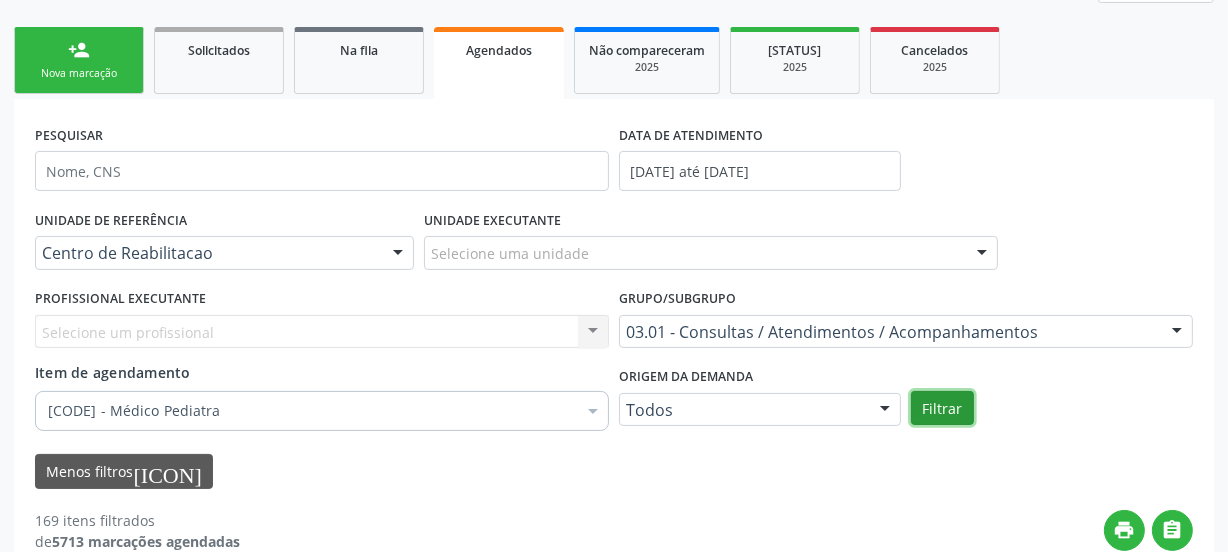 click on "Filtrar" at bounding box center (942, 408) 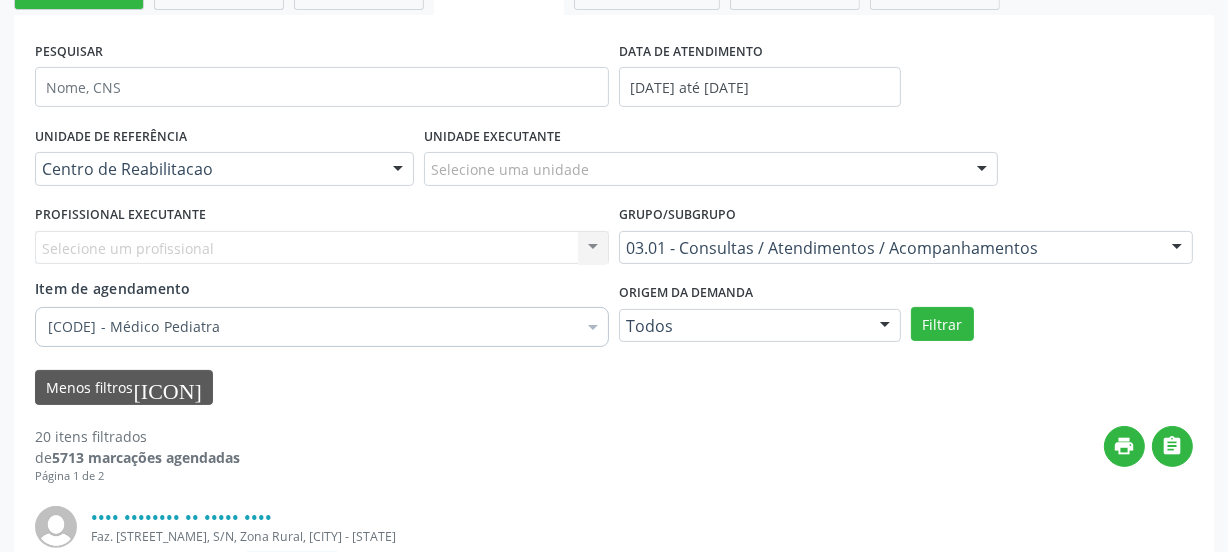 scroll, scrollTop: 363, scrollLeft: 0, axis: vertical 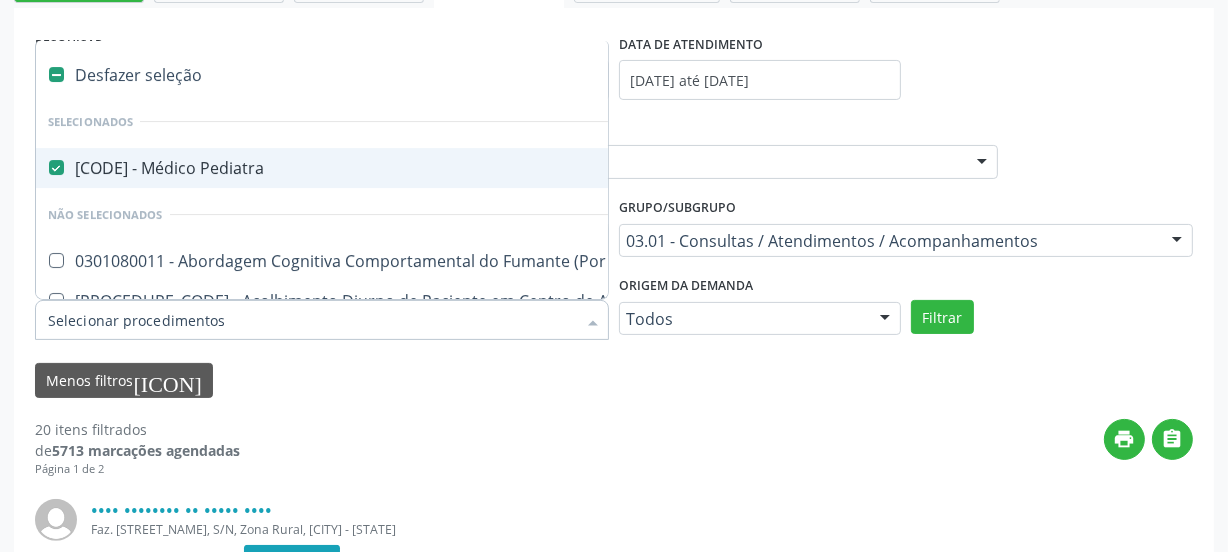 click at bounding box center (56, 167) 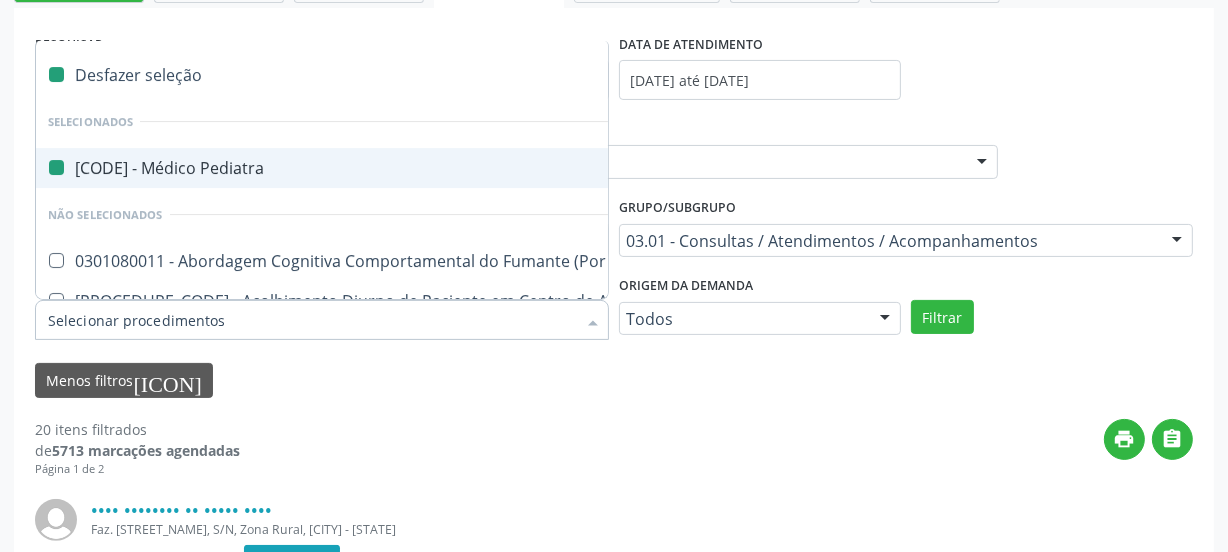 checkbox on "false" 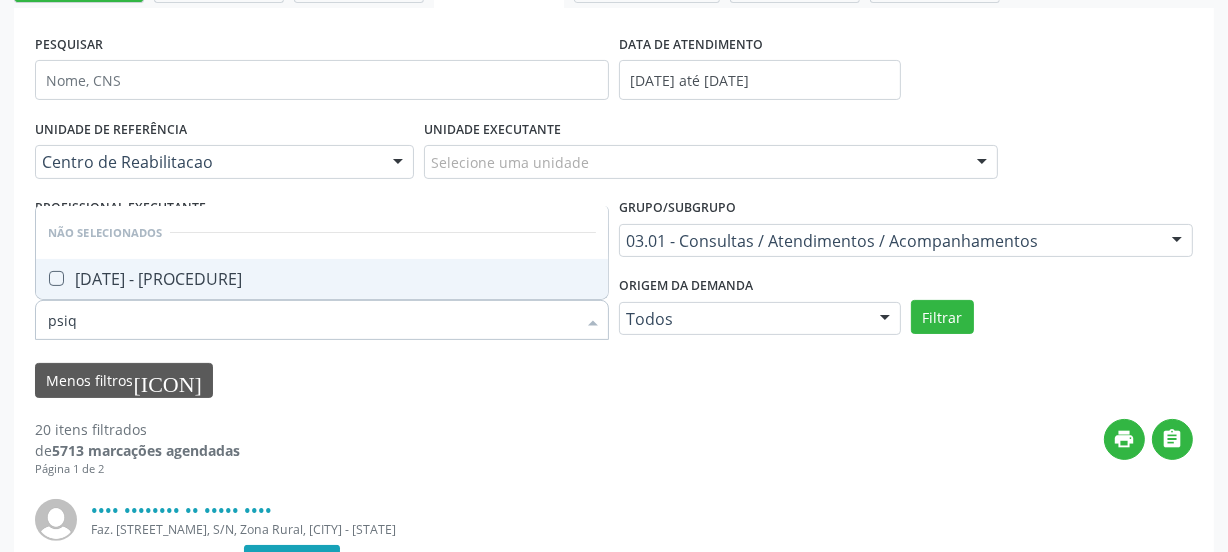 click on "[DATE] - [PROCEDURE]" at bounding box center (322, 279) 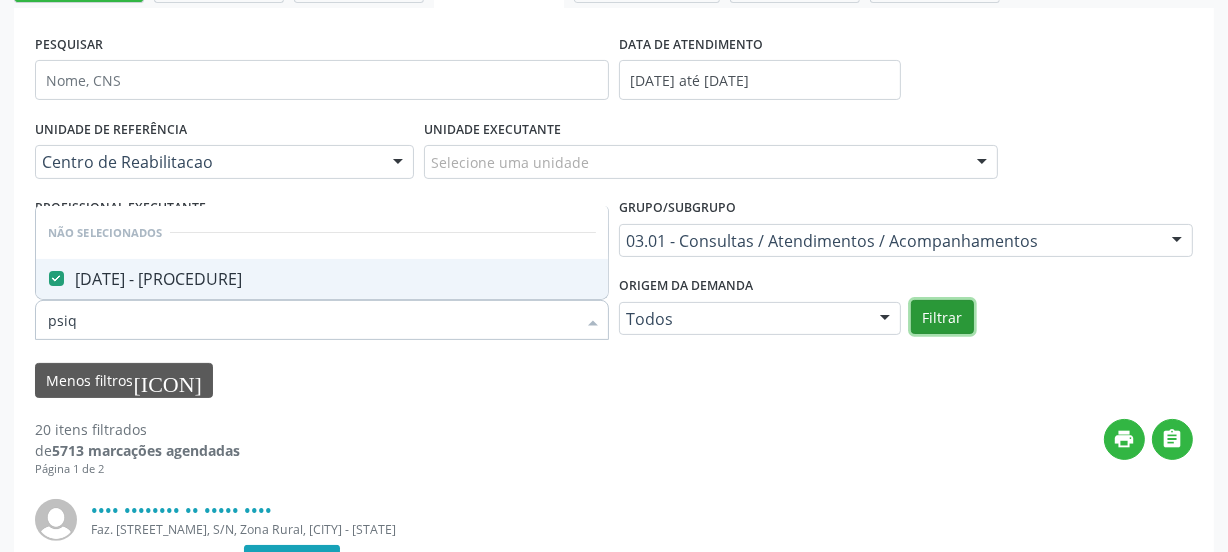 click on "Filtrar" at bounding box center [942, 317] 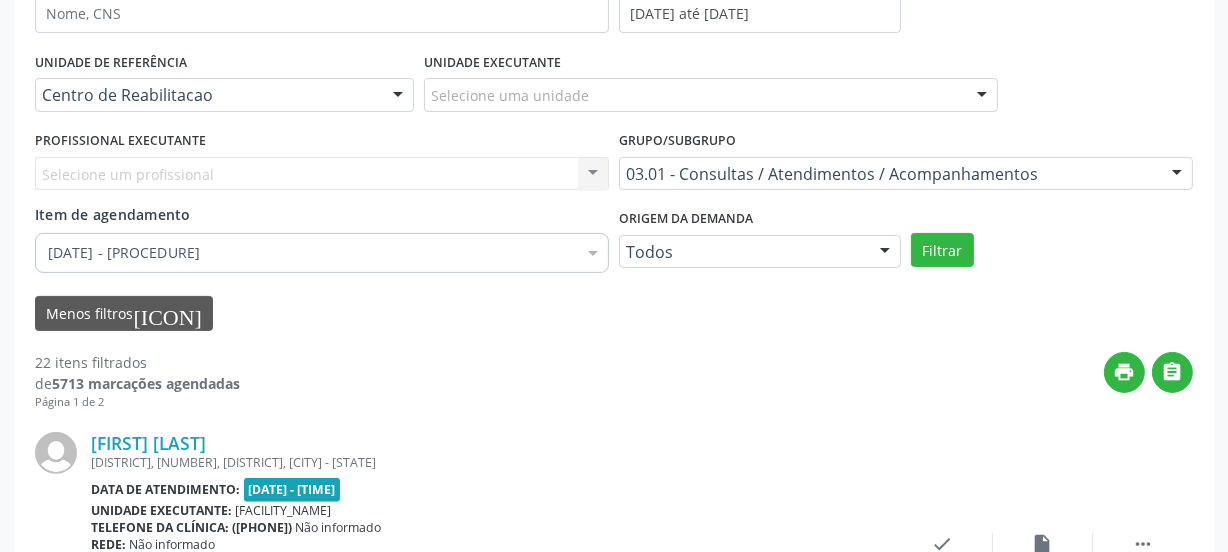 scroll, scrollTop: 363, scrollLeft: 0, axis: vertical 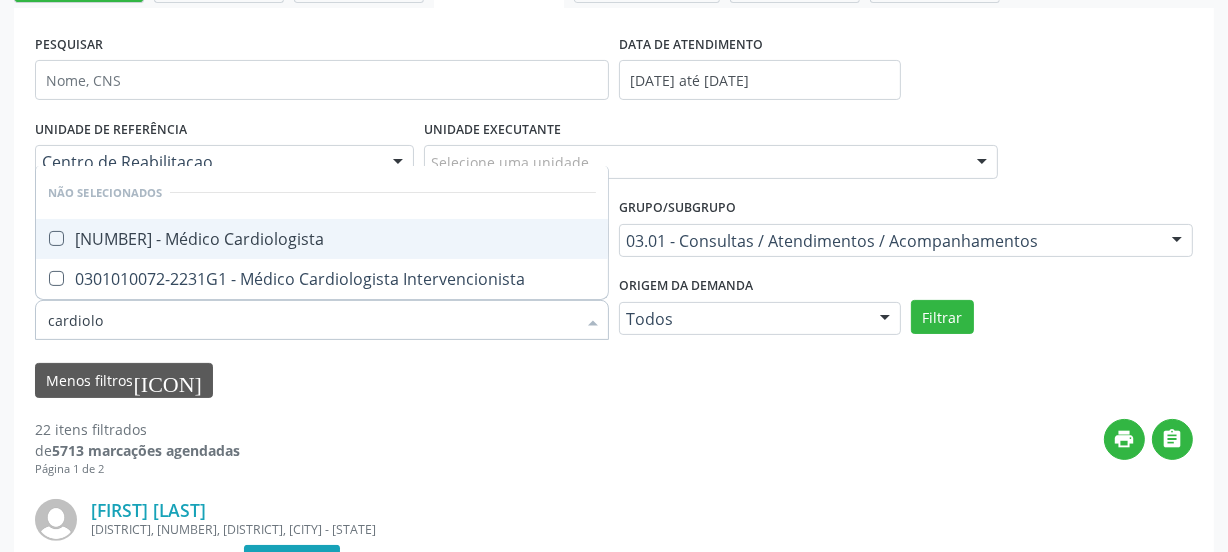 click on "[NUMBER] - Médico Cardiologista" at bounding box center (322, 239) 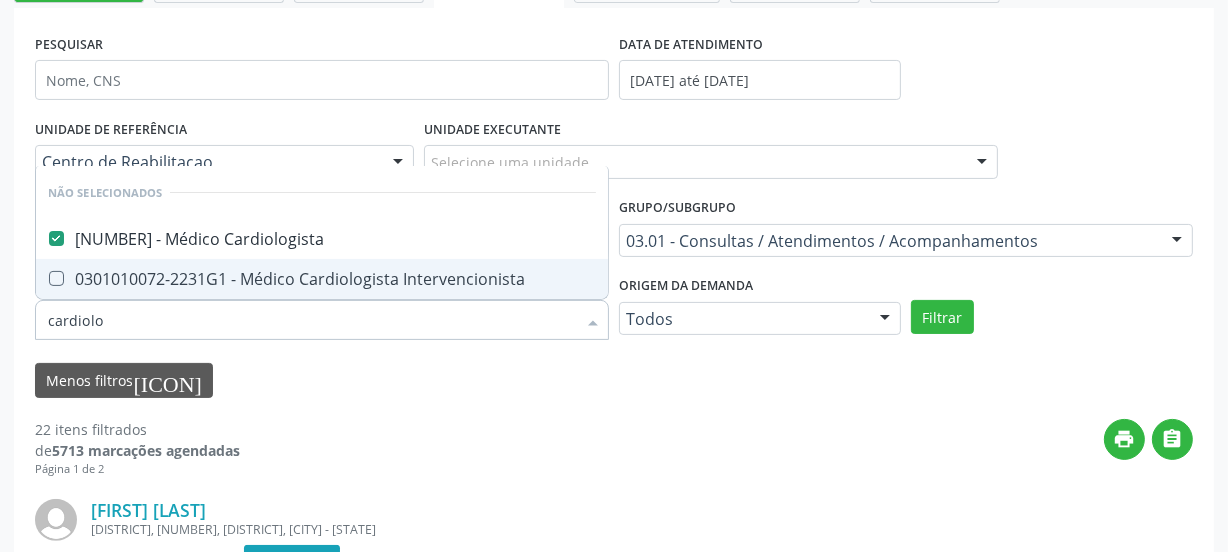 type on "cardiolo" 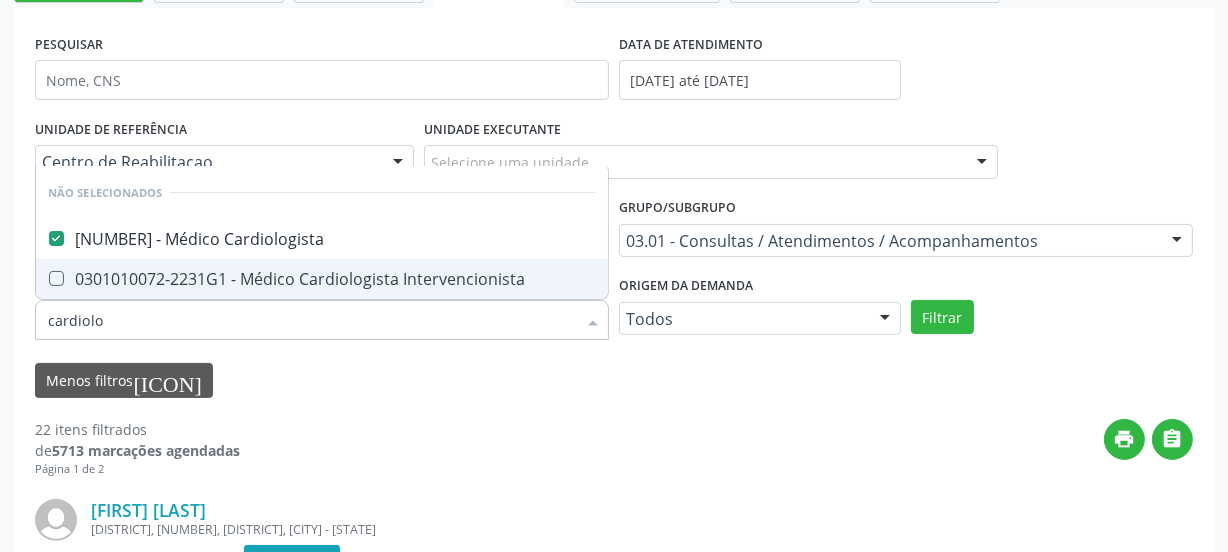 click on "de
[NUMBER] marcações agendadas
Página 1 de 2
print   
[FIRST] [LAST] de [LAST] de [LAST]
Assentamento [STREET], 00, Zona Rural, [CITY] - [STATE]
Data de atendimento:
[DATE] - 13:30
Unidade executante:
Policlinica Municipal
Telefone da clínica:
Não informado
Rede:
Não informado
Profissional executante:
[FIRST] [LAST] do [LAST] [LAST]
Item de agendamento:
Médico Psiquiatra
Motivo de agendamento:
.
Preparo:
Não informado
Senha de atendimento:
ST00005471
Solicitado por [FIRST] [LAST] [LAST] em [DATE] - há 2 dias

Mais ações
insert_drive_file
Exportar (PDF)
check
Resolvido
[FIRST] [LAST] [LAST]
Data de atendimento:" at bounding box center (614, 2621) 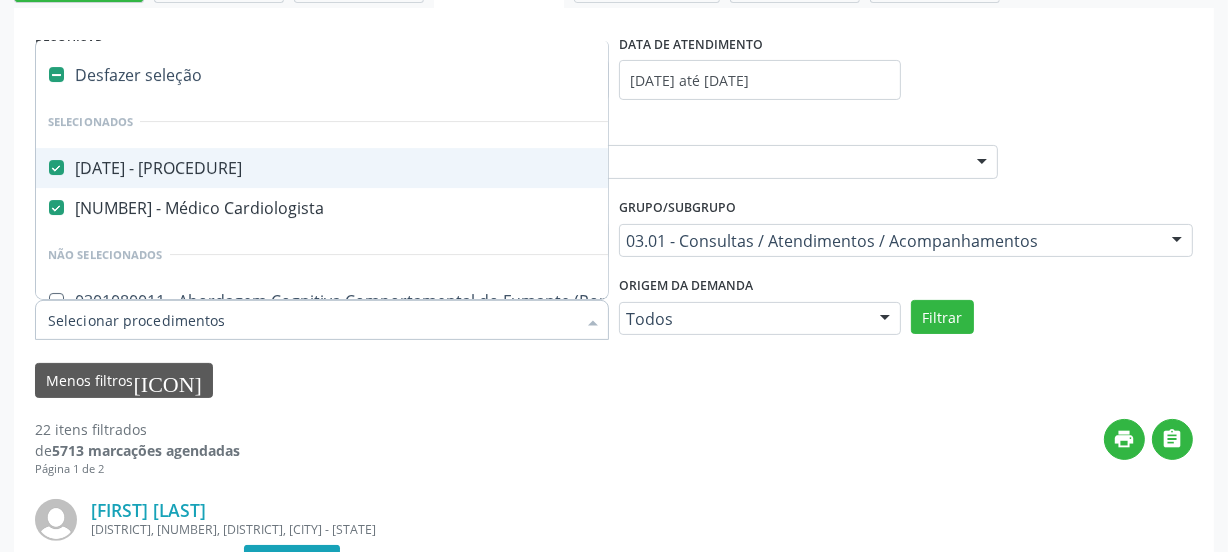 click on "[DATE] - [PROCEDURE]" at bounding box center (1138, 168) 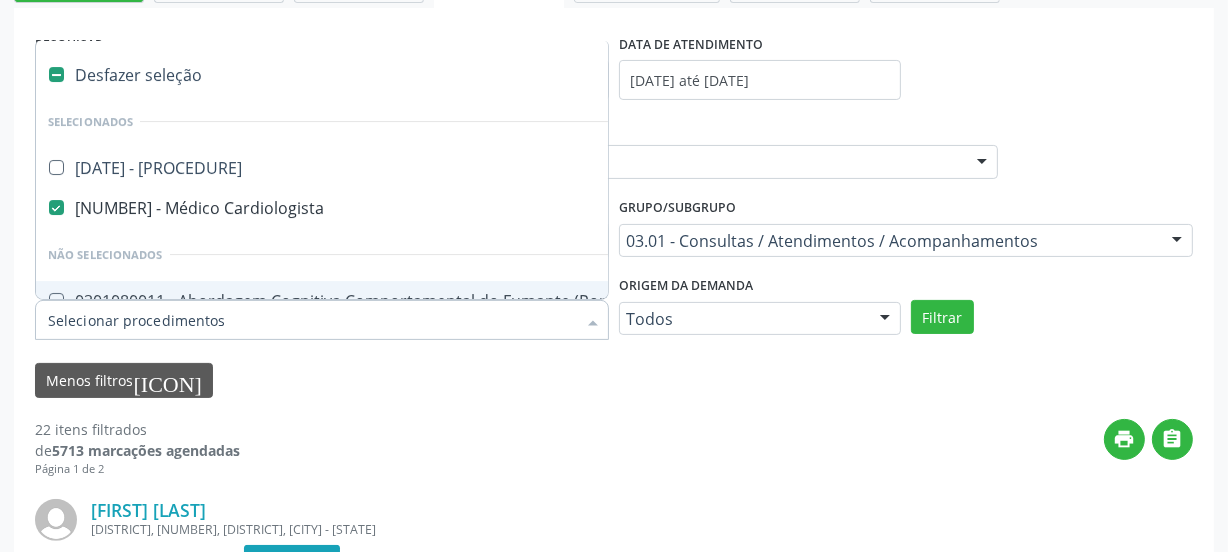click on "Filtrar" at bounding box center [1052, 317] 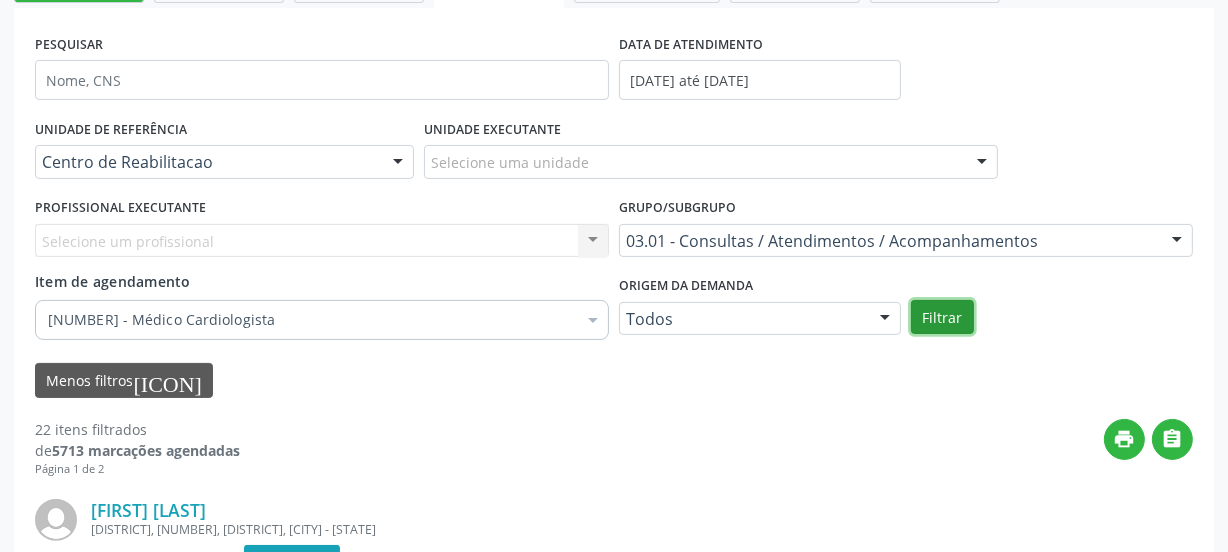 click on "Filtrar" at bounding box center [942, 317] 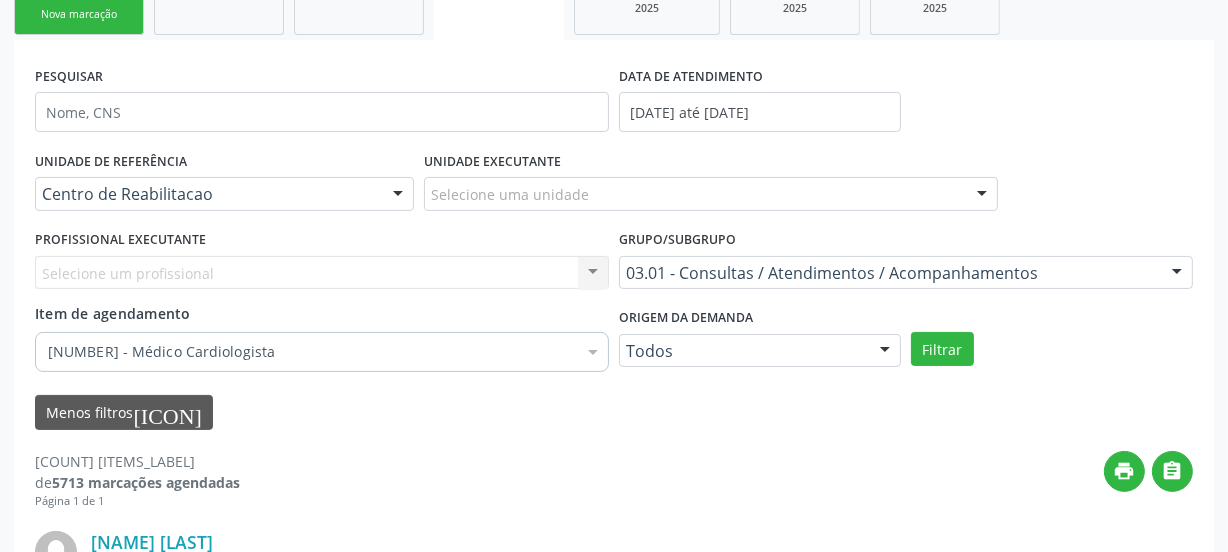scroll, scrollTop: 363, scrollLeft: 0, axis: vertical 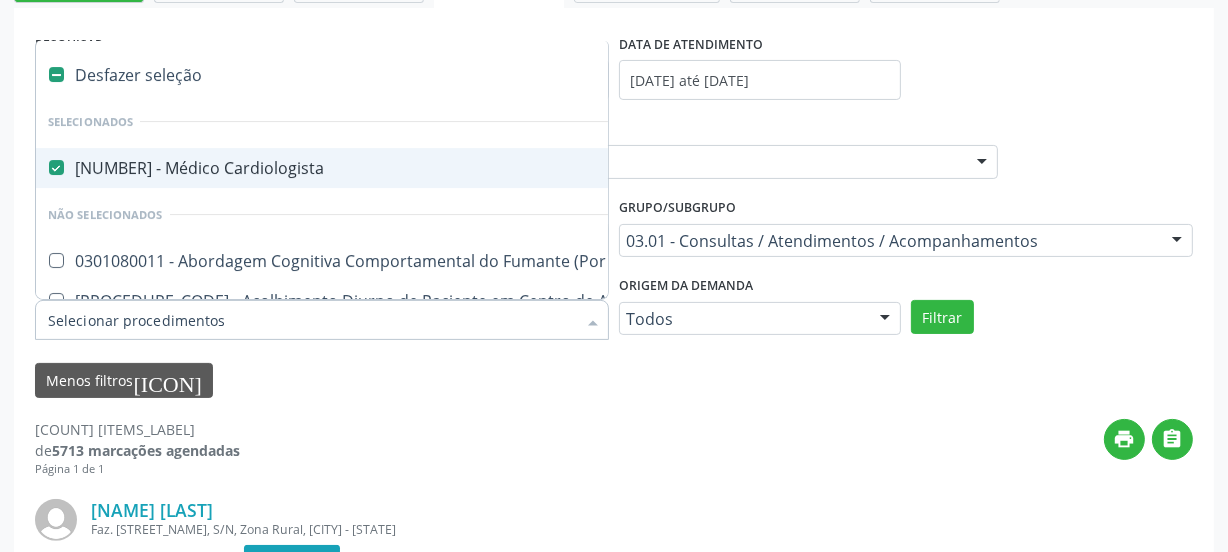 click on "[NUMBER] - Médico Cardiologista" at bounding box center (1138, 168) 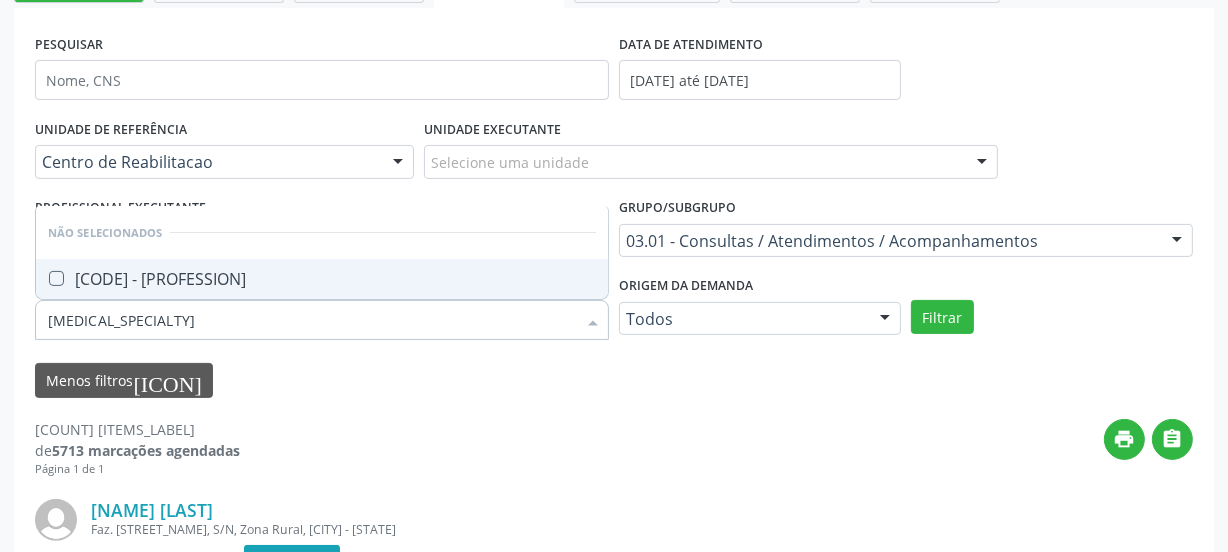 click on "[CODE] - [PROFESSION]" at bounding box center (322, 279) 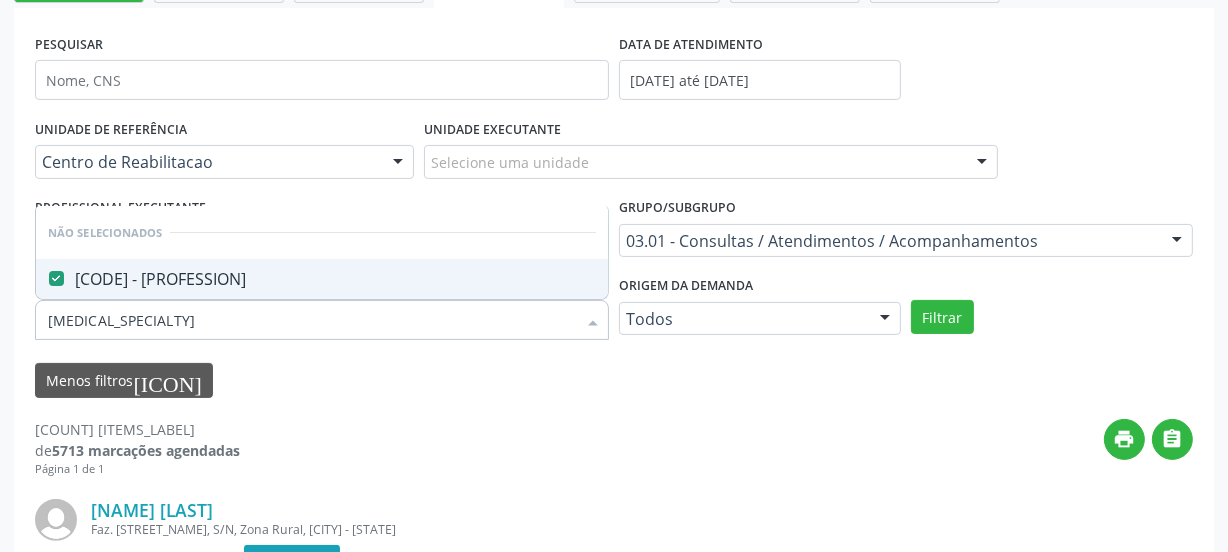 click on "Menos filtros
keyboard_arrow_up" at bounding box center (614, 380) 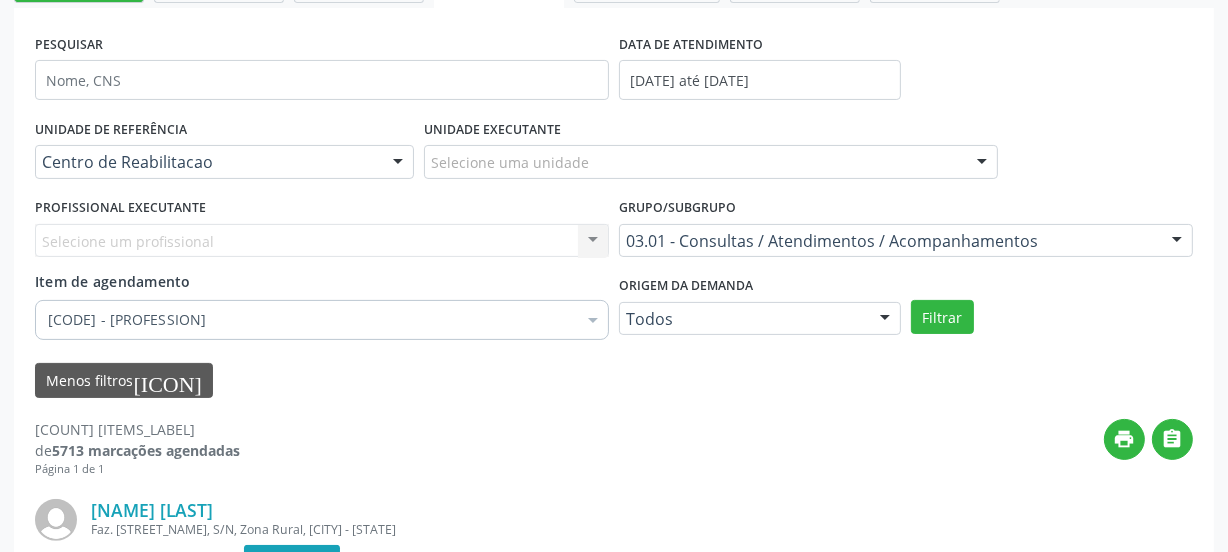click on "Filtrar" at bounding box center (1052, 317) 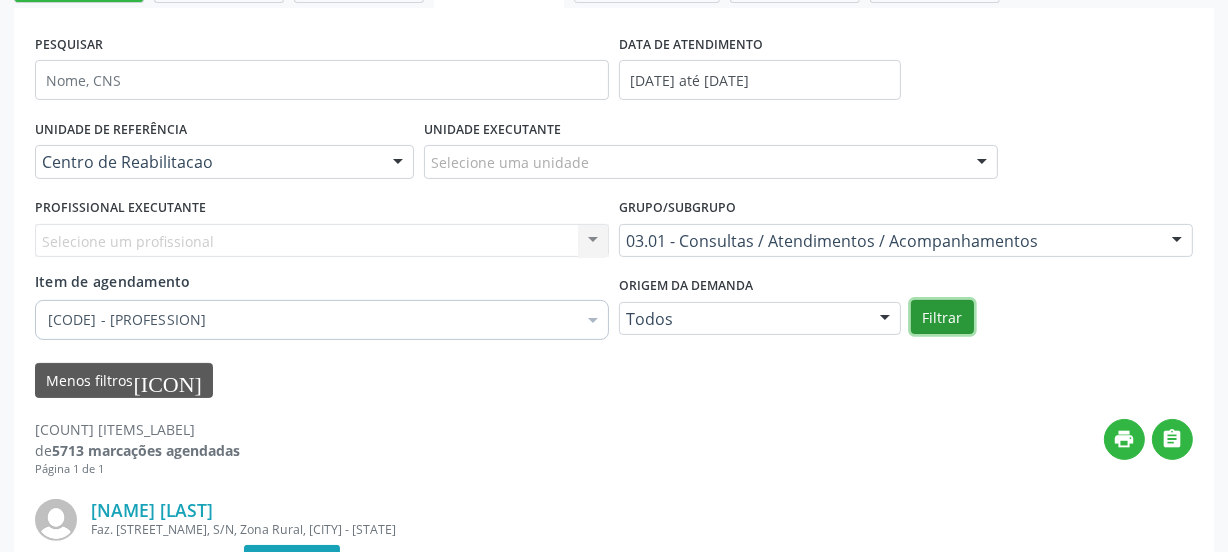 click on "Filtrar" at bounding box center [942, 317] 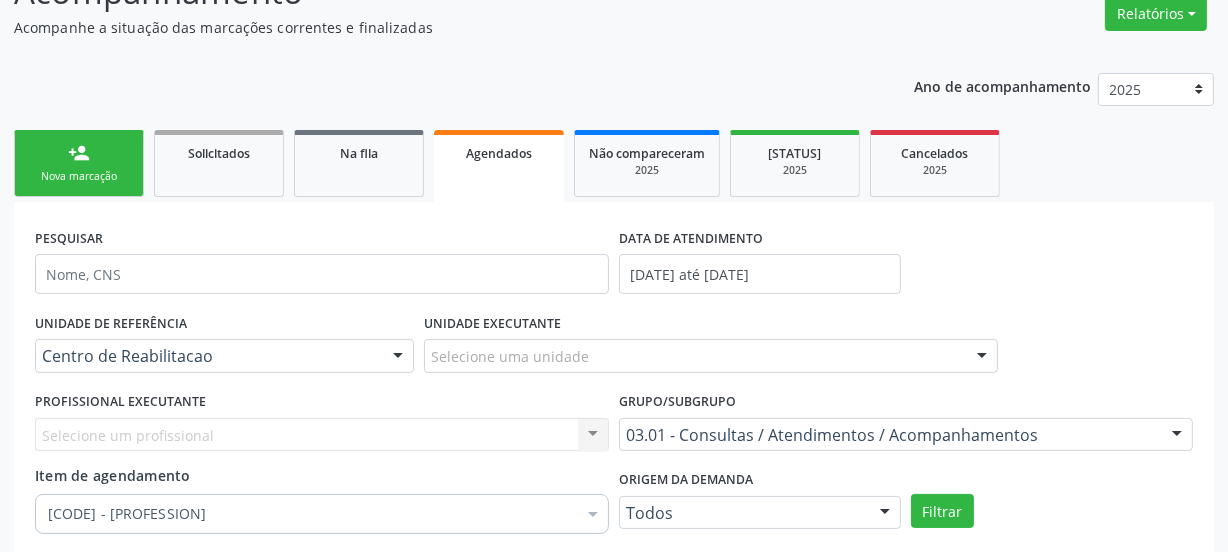 scroll, scrollTop: 0, scrollLeft: 0, axis: both 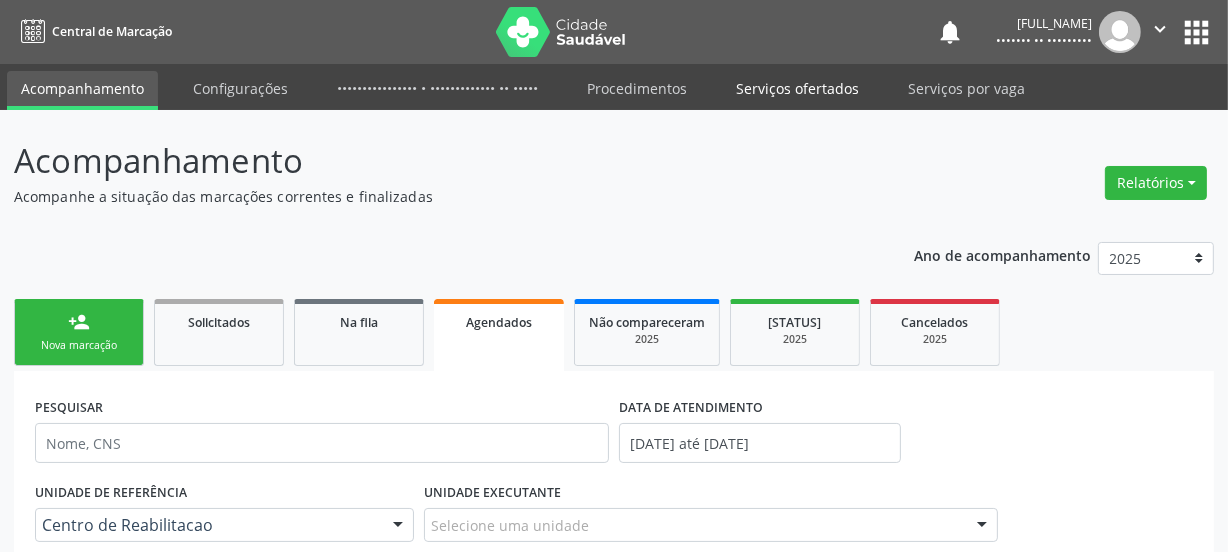 click on "Serviços ofertados" at bounding box center (797, 88) 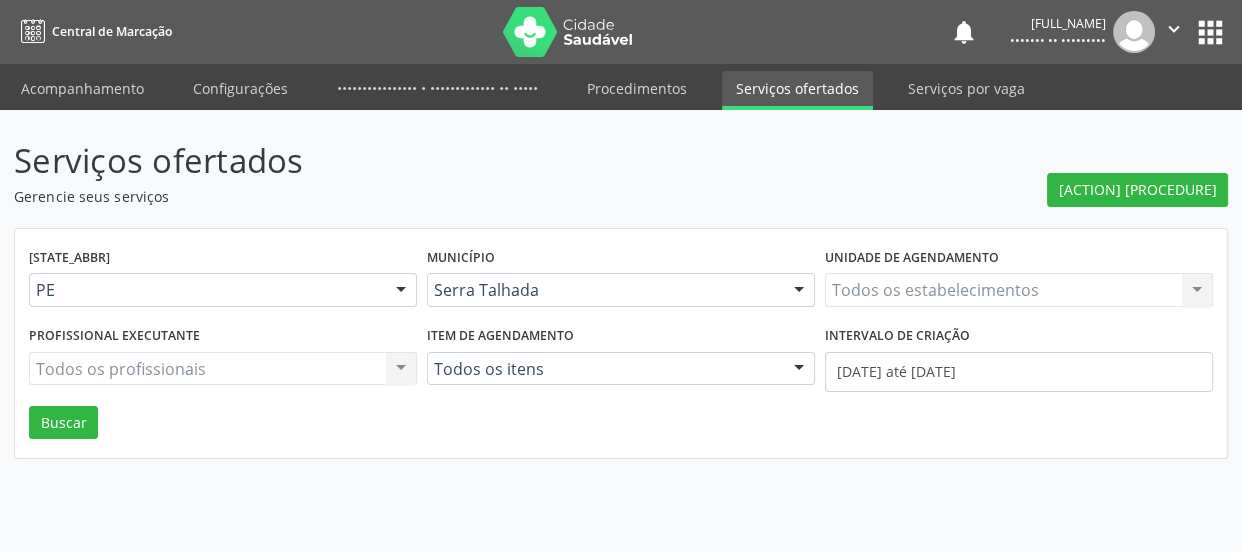 click on "Todos os estabelecimentos         Todos os estabelecimentos
Nenhum resultado encontrado para: "   "
Não há nenhuma opção para ser exibida." at bounding box center (1019, 290) 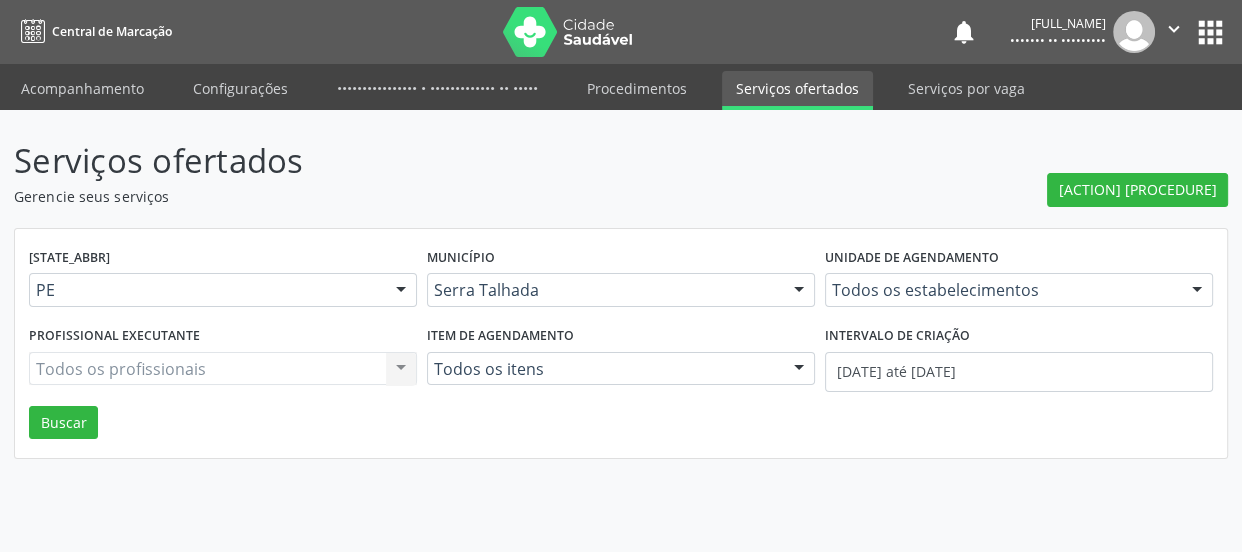 click on "Serviços ofertados" at bounding box center (439, 161) 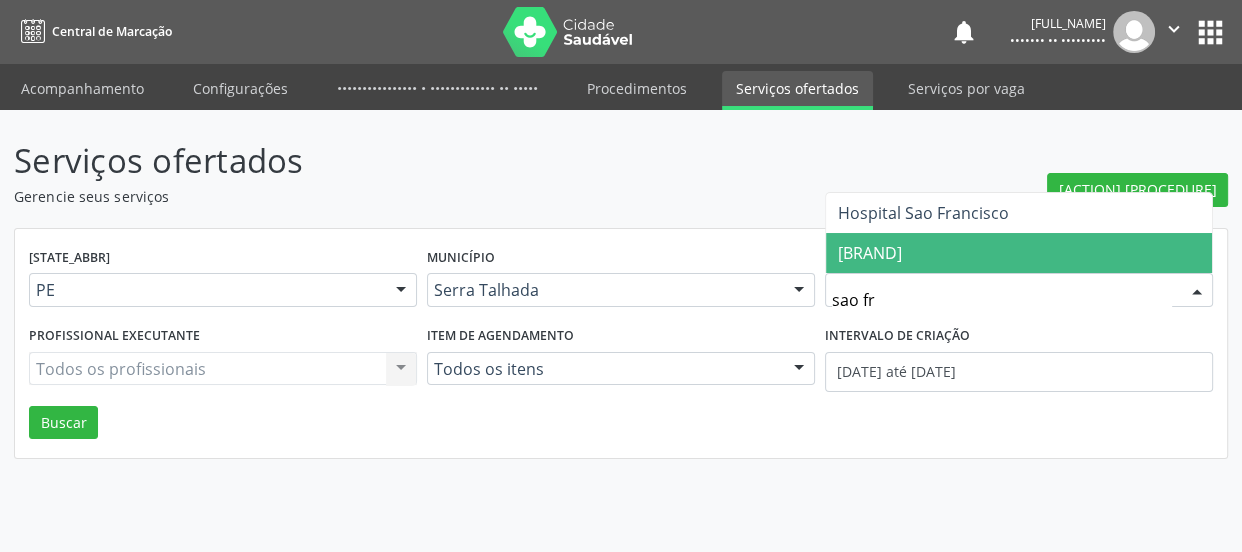 click on "[BRAND]" at bounding box center (870, 253) 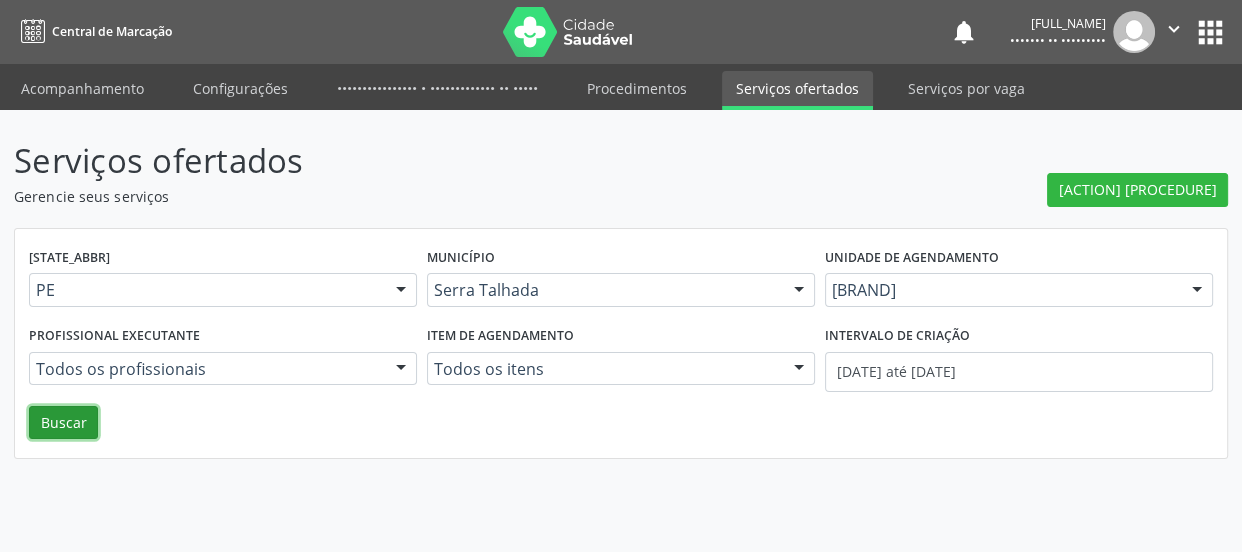 click on "Buscar" at bounding box center [63, 423] 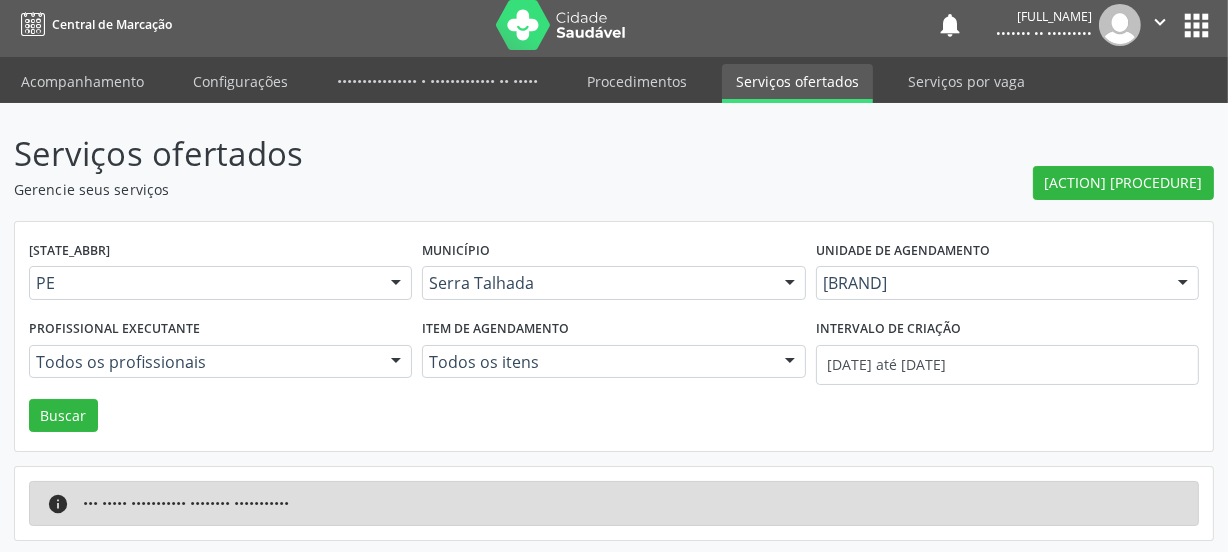 scroll, scrollTop: 9, scrollLeft: 0, axis: vertical 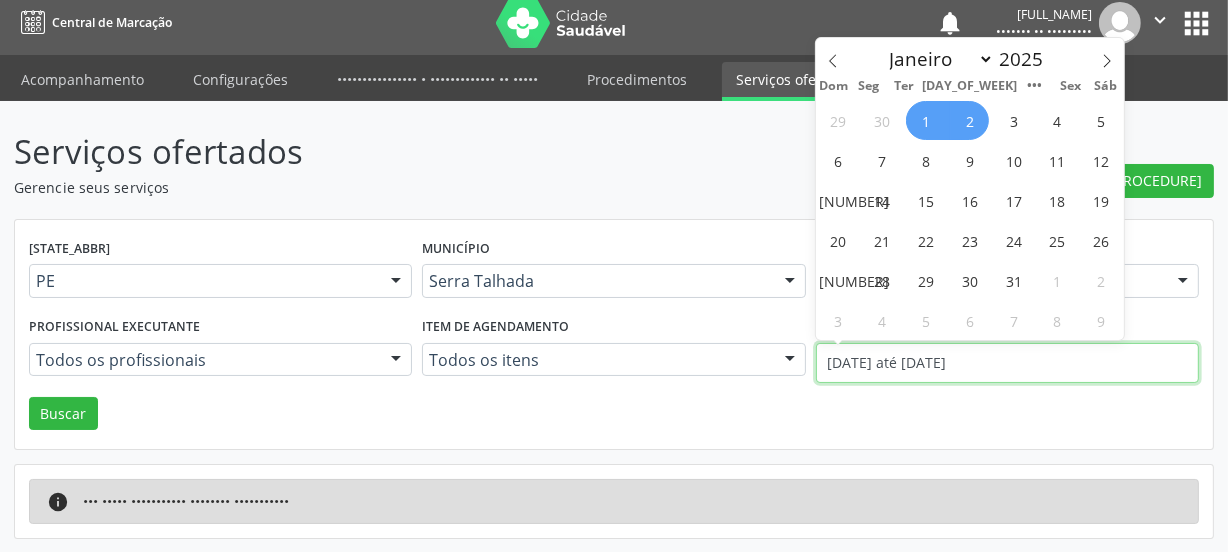 click on "[DATE] até [DATE]" at bounding box center [1007, 363] 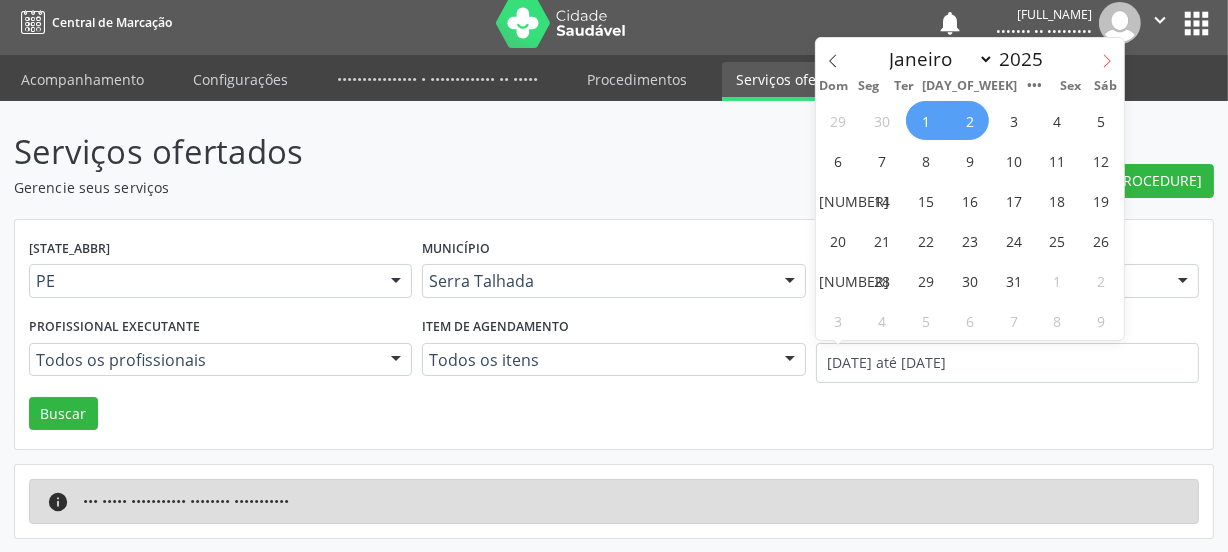 click at bounding box center [1107, 61] 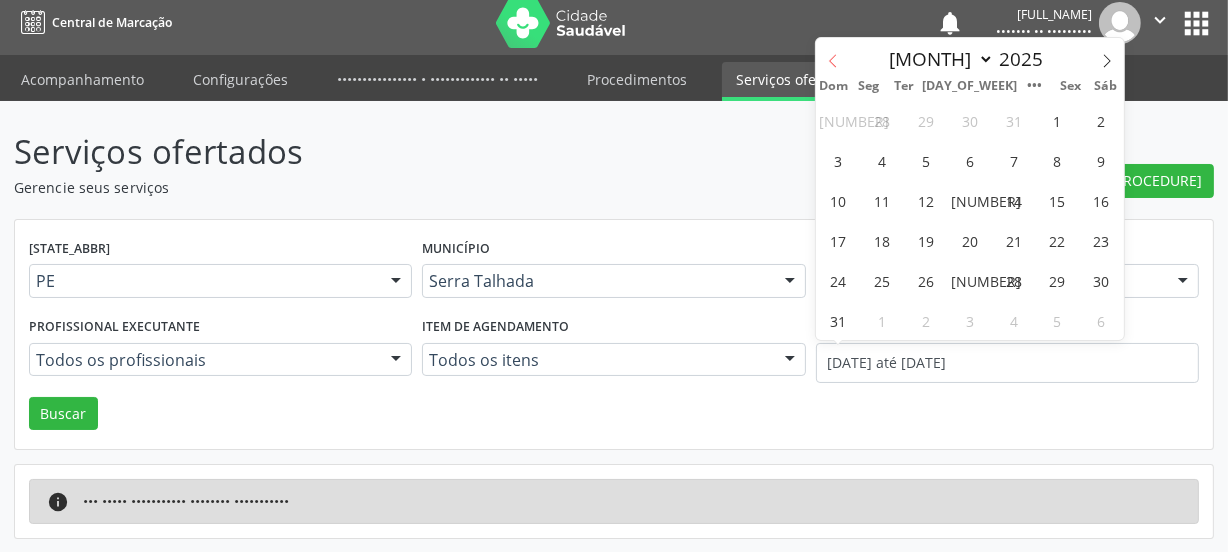 click at bounding box center [833, 61] 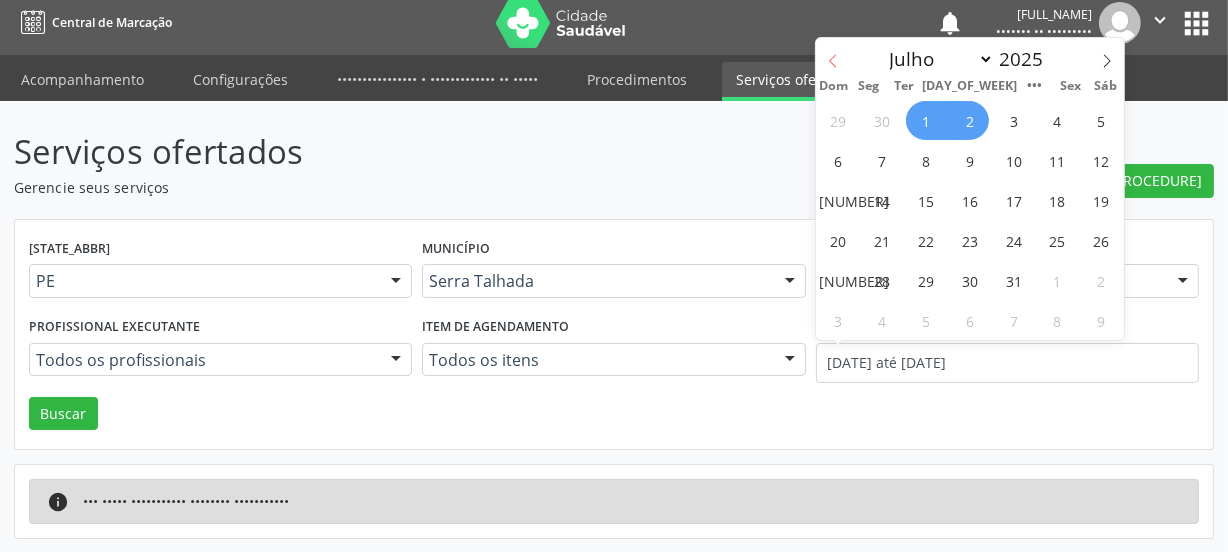 click at bounding box center [833, 61] 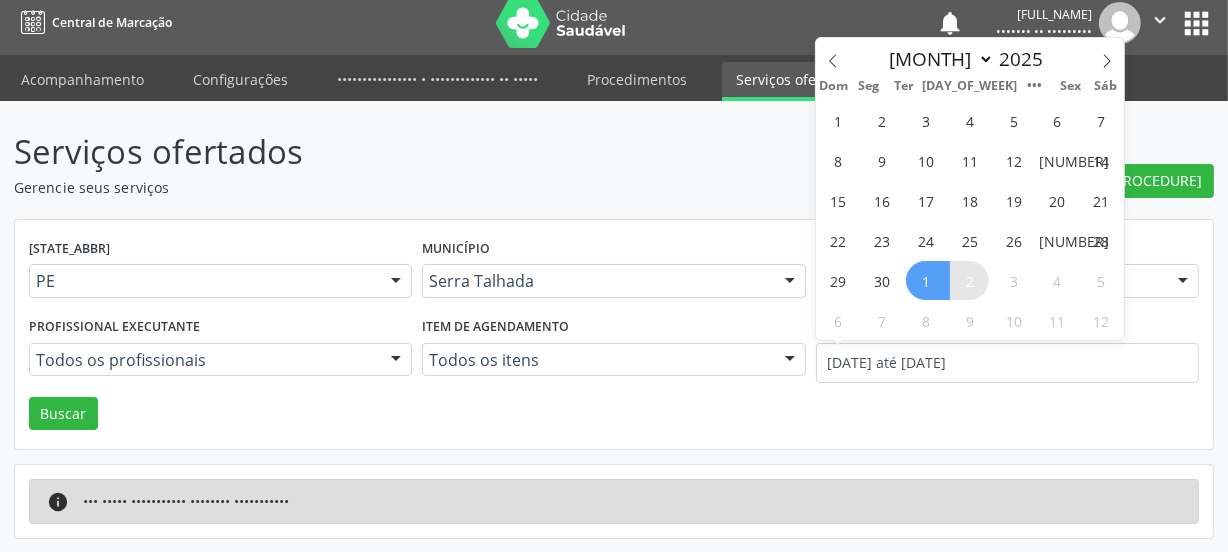 click on "UF
PE         Todas as UFs   AC   AL   AM   AP   BA   CE   DF   ES   GO   MA   MG   MS   MT   PA   PB   PE   PI   PR   RJ   RN   RO   RR   RS   SC   SE   SL   SP   SV   TO
Nenhum resultado encontrado para: "   "
Não há nenhuma opção para ser exibida.
Município
Serra Talhada         Todas as cidades   Abreu e Lima   Afogados da Ingazeira   Afrânio   Agrestina   Água Preta   Águas Belas   Alagoinha   Aliança   Altinho   Amaraji   Angelim   Araçoiaba   Araripina   Arcoverde   Barra de Guabiraba   Barreiros   Belém de Maria   Belém do São Francisco   Belo Jardim   Betânia   Bezerros   Bodocó   Bom Conselho   Bom Jardim   Bonito   Brejão   Brejinho   Brejo da Madre de Deus   Buenos Aires   Buíque   Cabo de Santo Agostinho   Cabrobó   Cachoeirinha   Caetés   Calçado   Calumbi   Camaragibe   Camocim de São Félix   Camutanga   Canhotinho   Capoeiras   Carnaíba   Carnaubeira da Penha   Carpina   Caruaru   Casinhas" at bounding box center (614, 335) 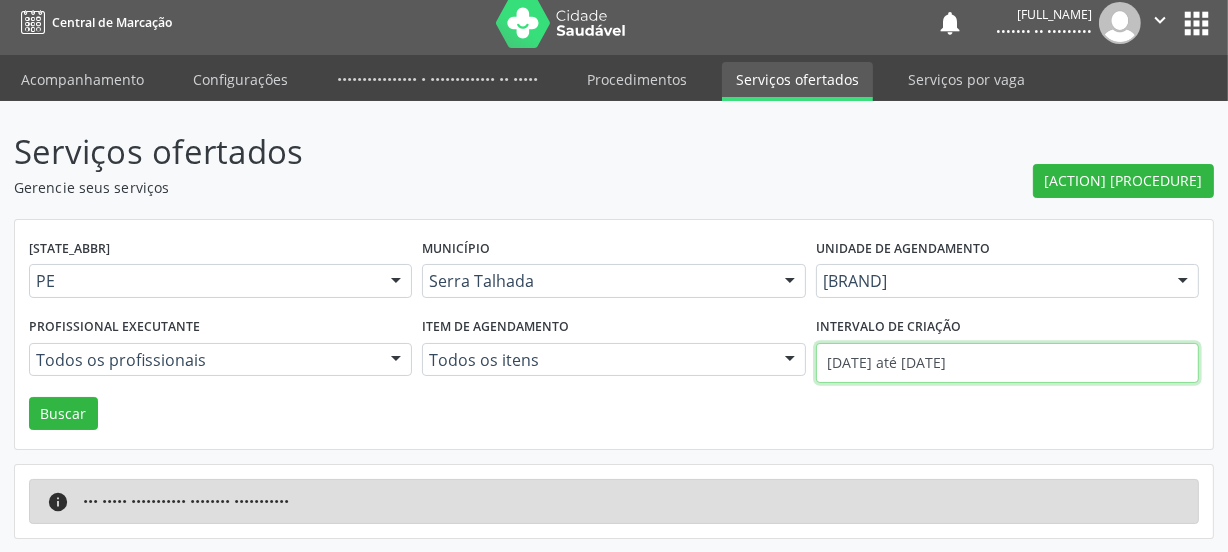 click on "[DATE] até [DATE]" at bounding box center (1007, 363) 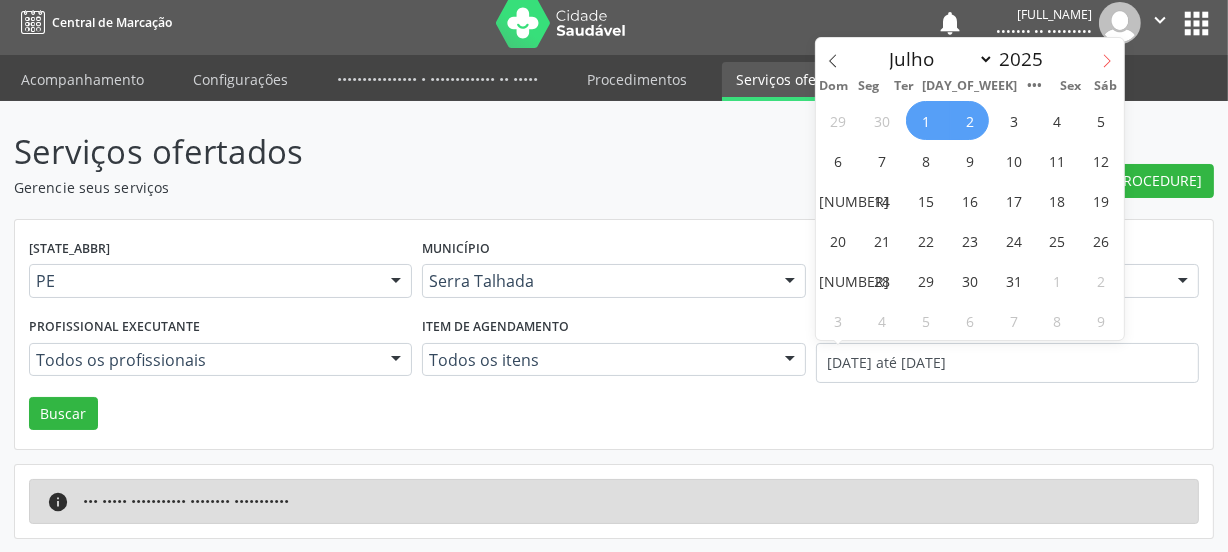 click at bounding box center (1107, 61) 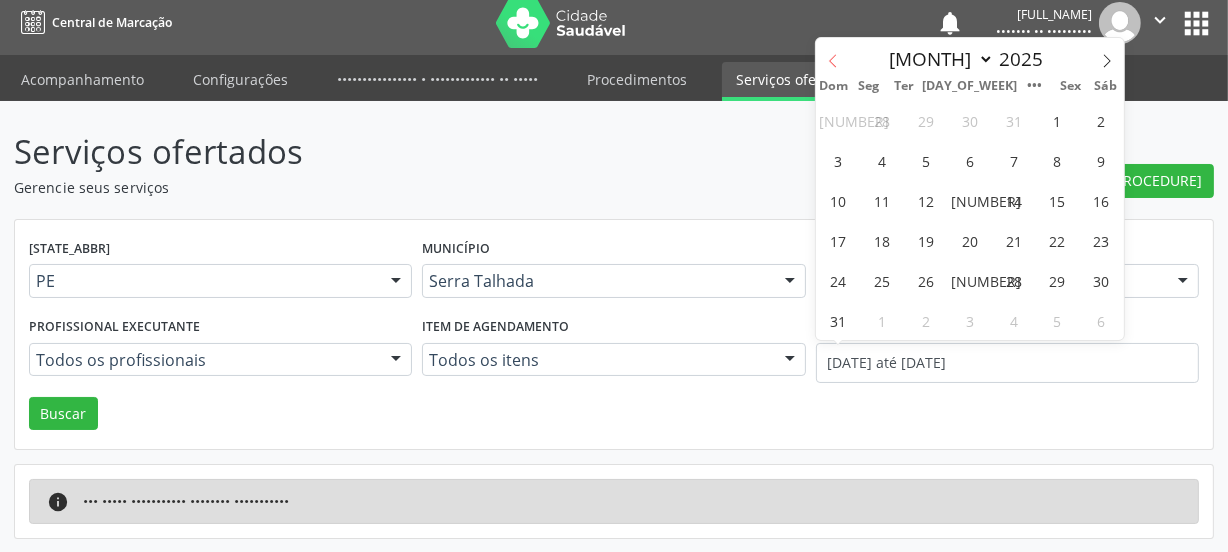 click at bounding box center (833, 61) 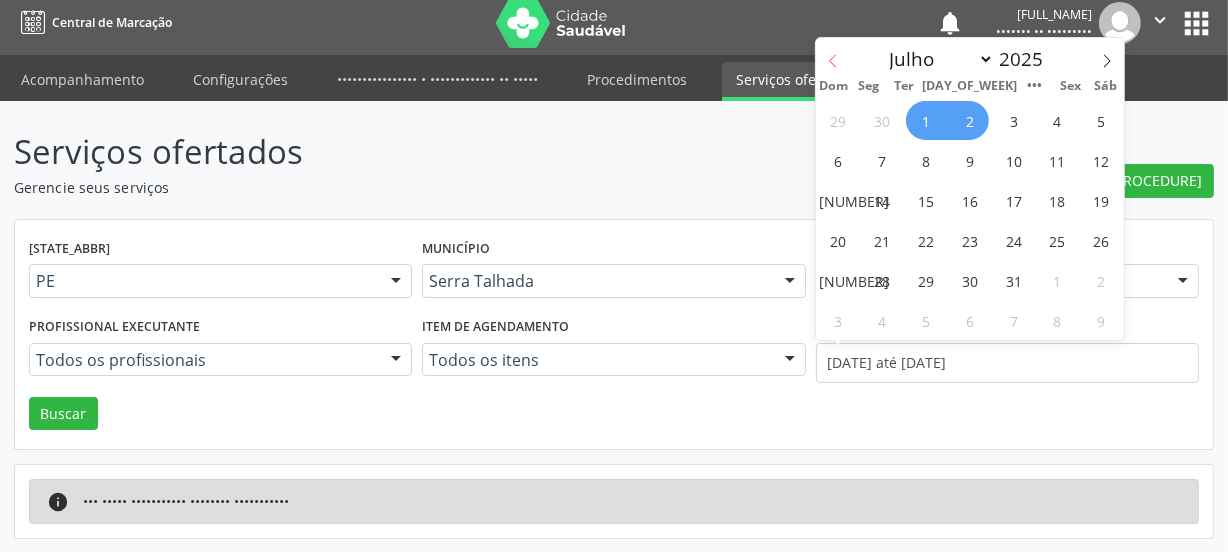 click at bounding box center (833, 55) 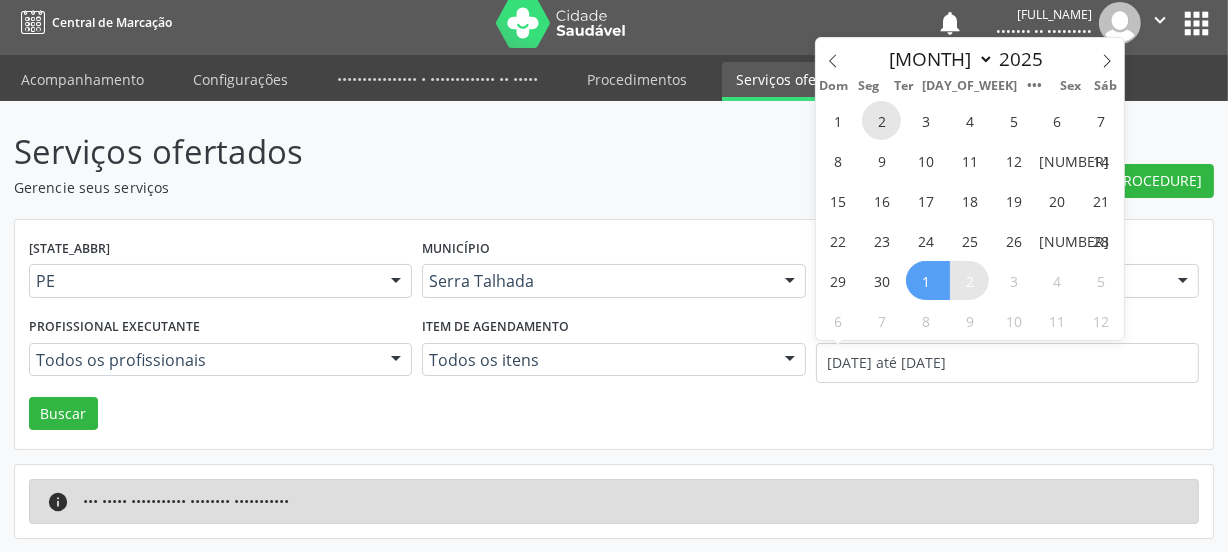 click on "2" at bounding box center [881, 120] 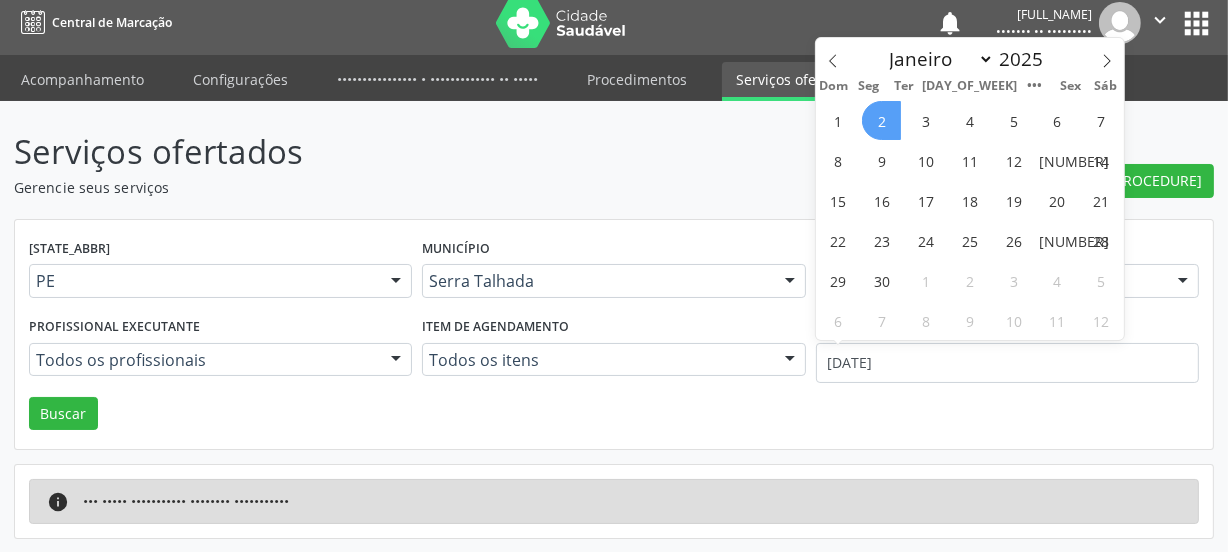 click on "2" at bounding box center (881, 120) 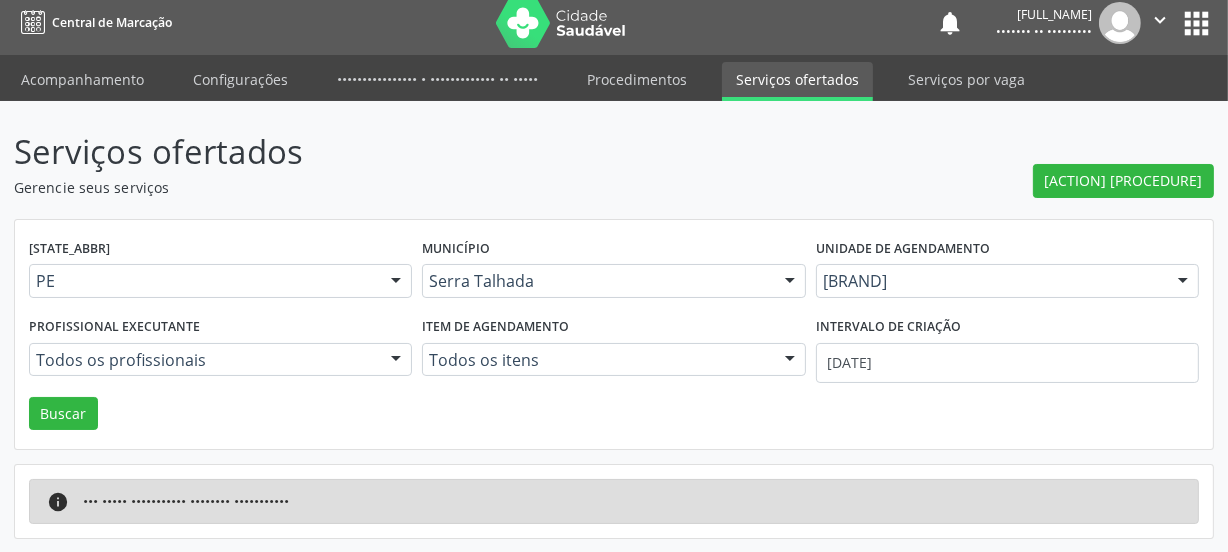 click on "Intervalo de criação [DATE]" at bounding box center (1007, 273) 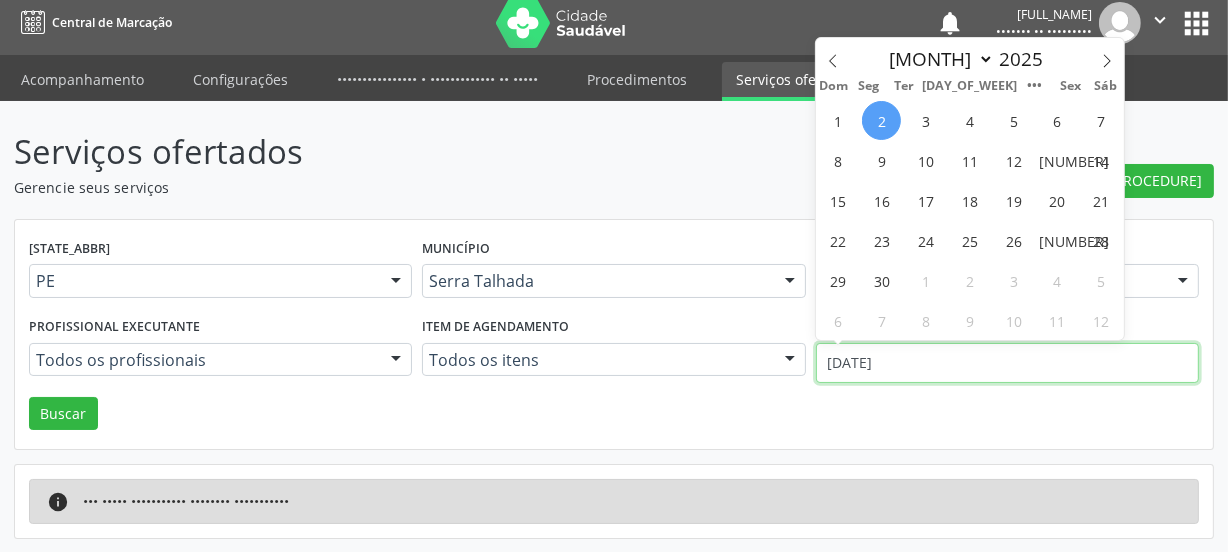 click on "[DATE]" at bounding box center (1007, 363) 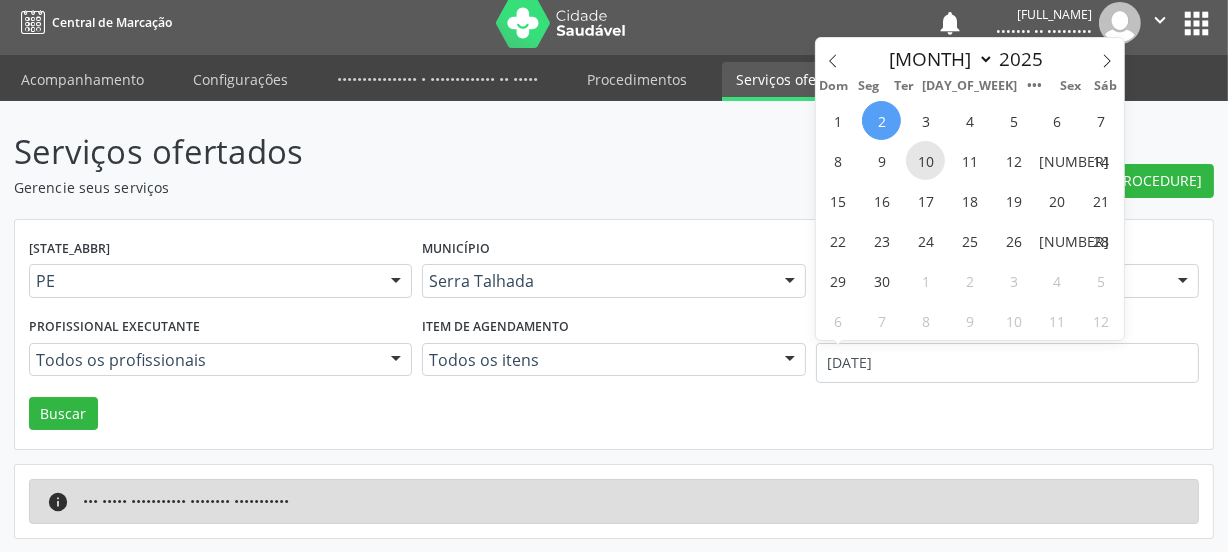 click on "10" at bounding box center [925, 160] 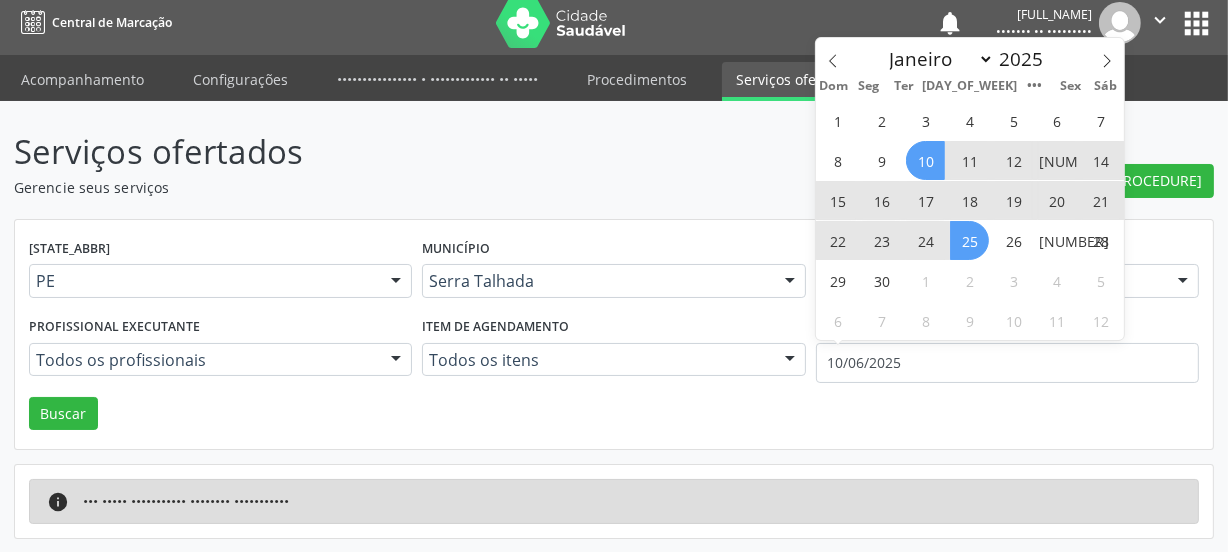 click on "25" at bounding box center (969, 240) 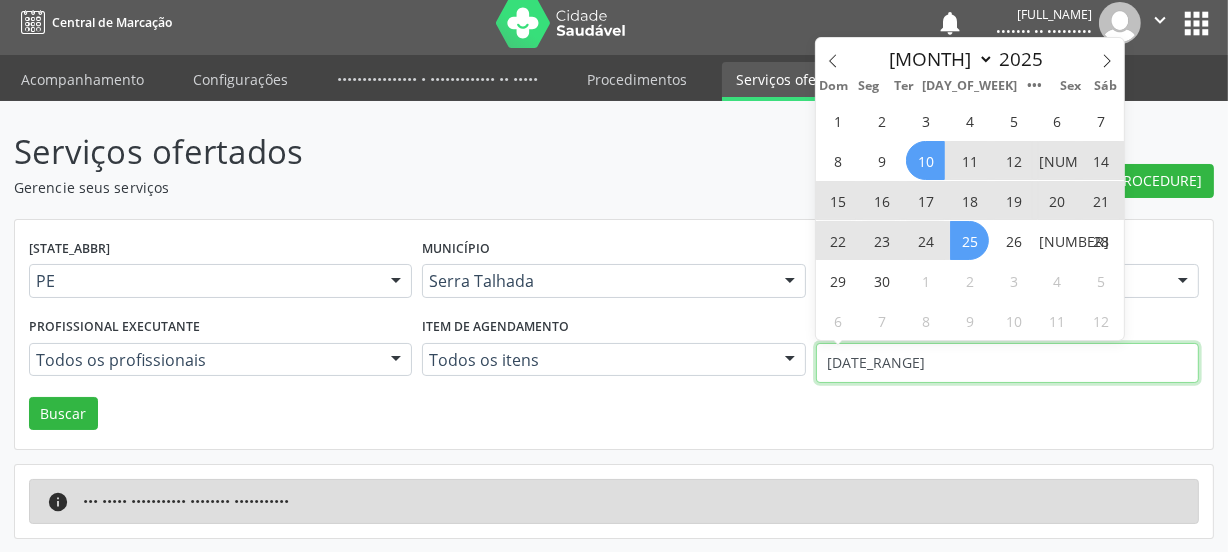 click on "[DATE_RANGE]" at bounding box center [1007, 363] 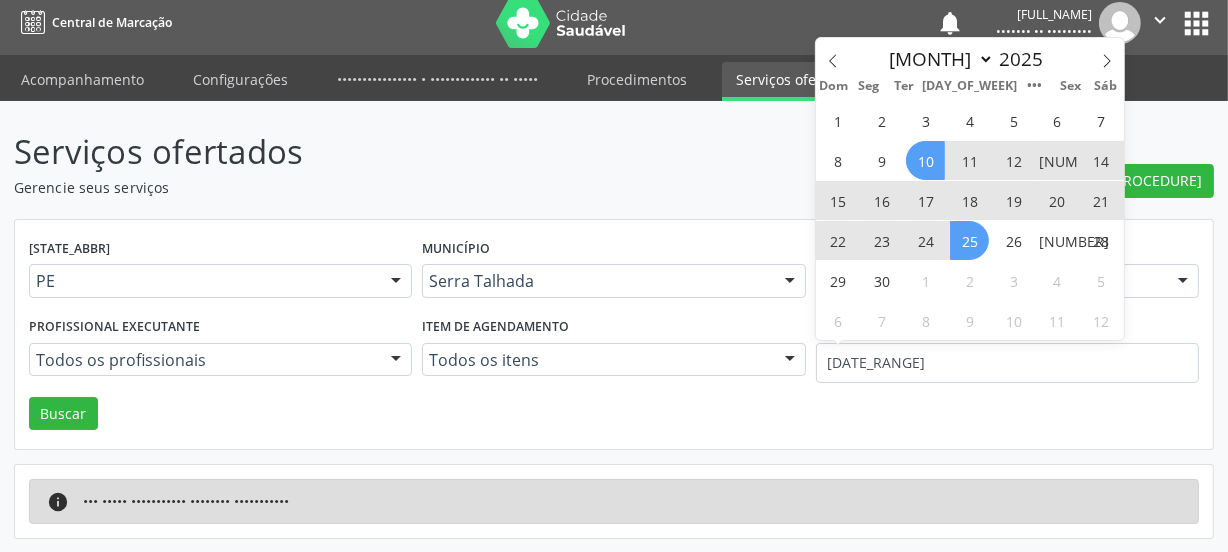 click on "20" at bounding box center (1057, 200) 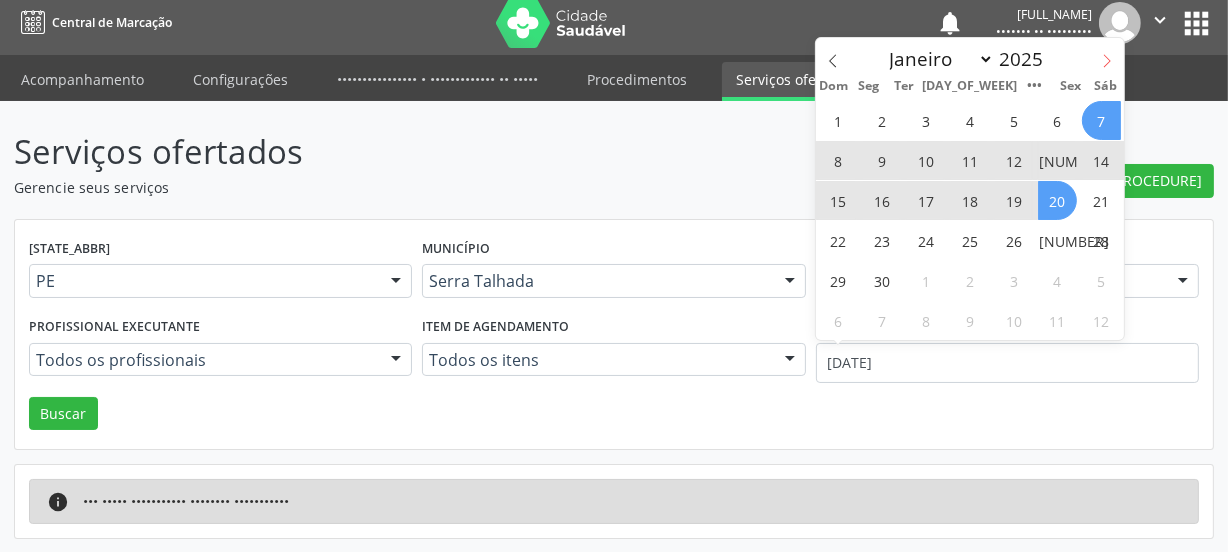 click at bounding box center [1107, 61] 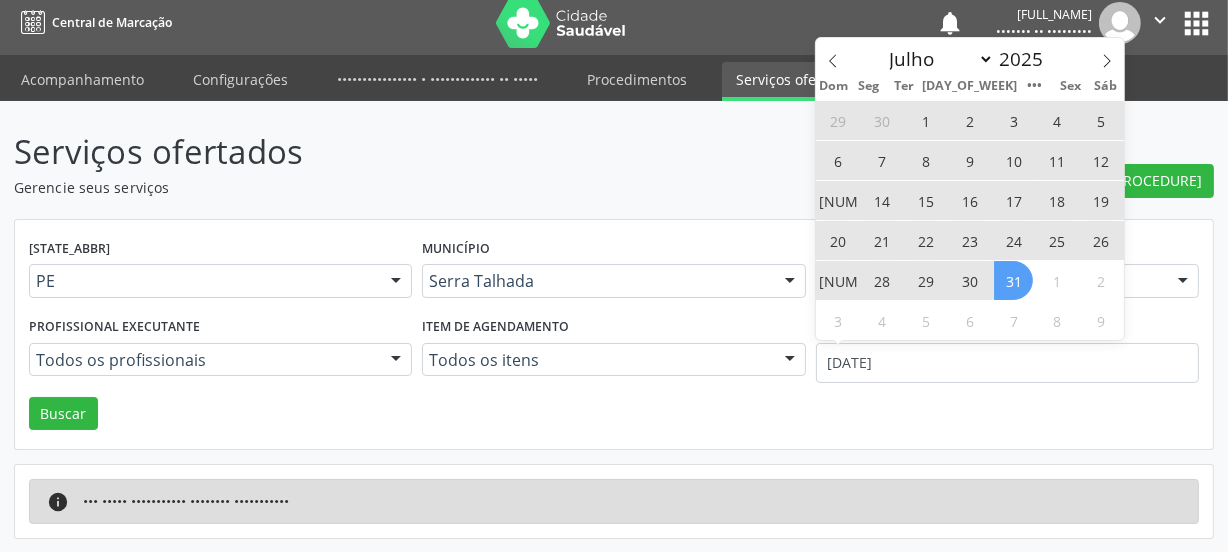 click on "31" at bounding box center [1013, 280] 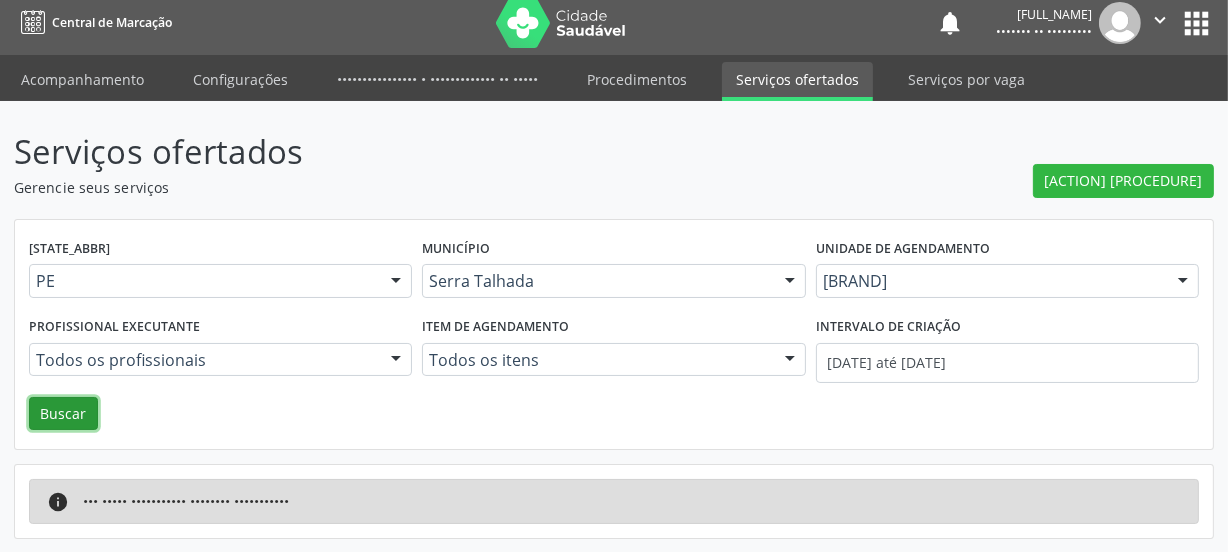 click on "Buscar" at bounding box center (63, 414) 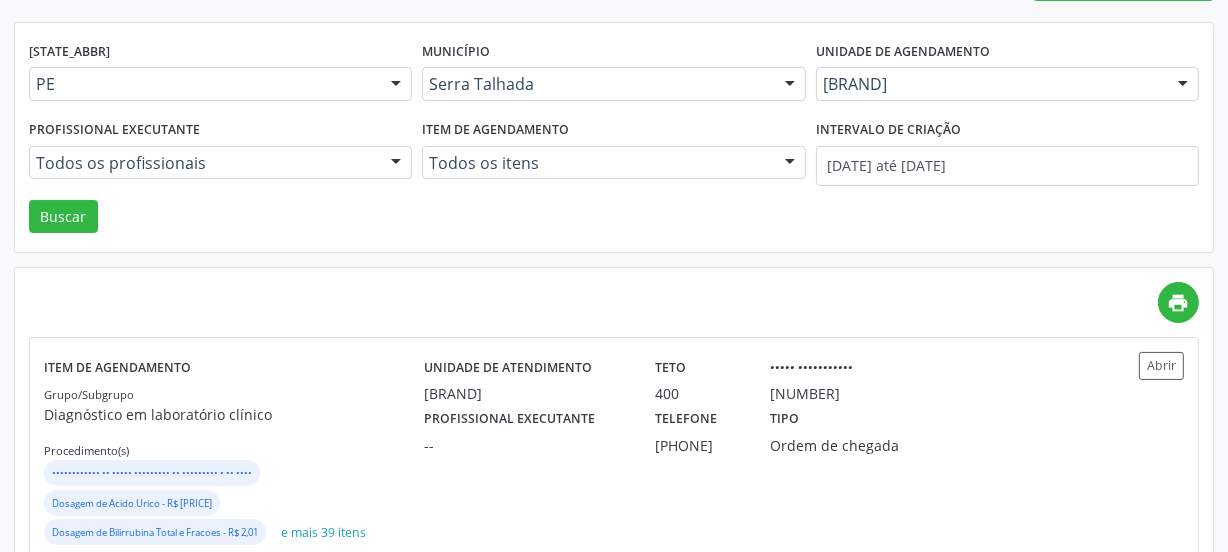 scroll, scrollTop: 259, scrollLeft: 0, axis: vertical 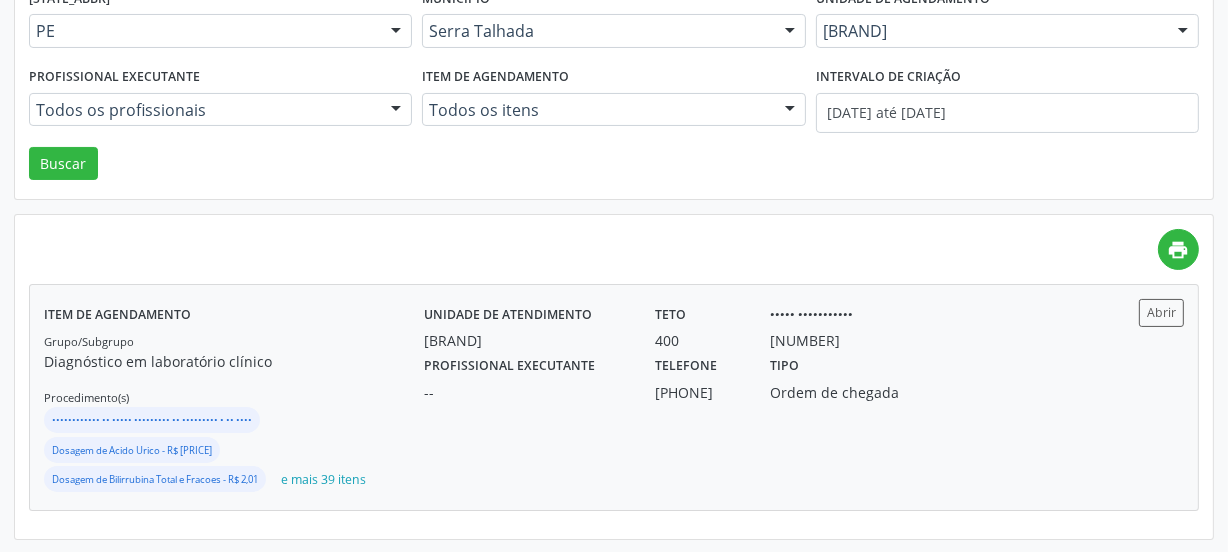 click on "Profissional executante
--
Telefone
([AREA_CODE]) [PHONE]
Tipo
Ordem de chegada" at bounding box center [756, 377] 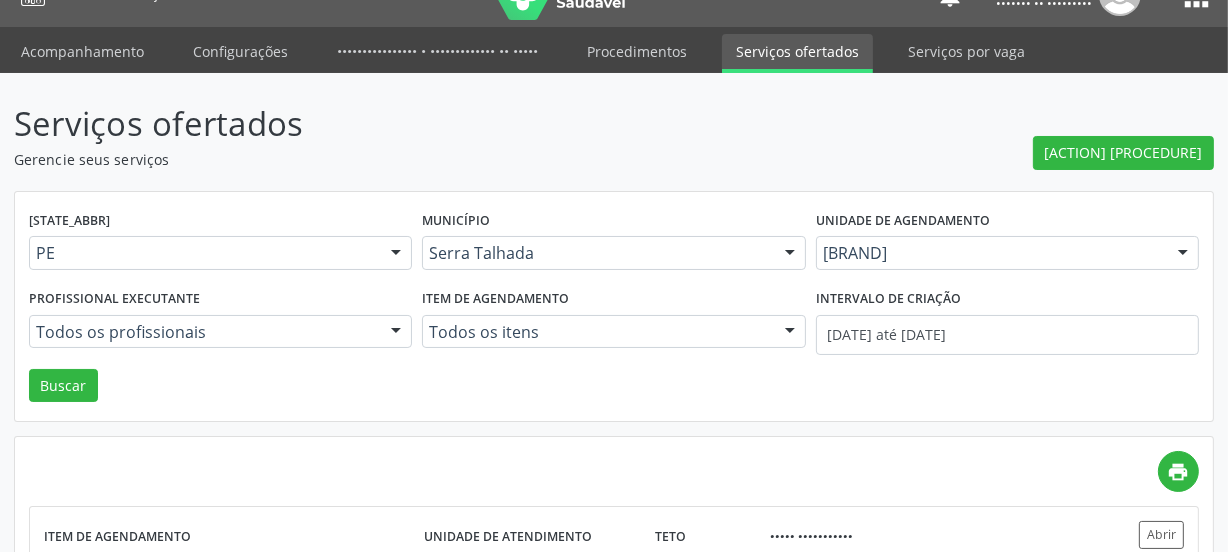 scroll, scrollTop: 0, scrollLeft: 0, axis: both 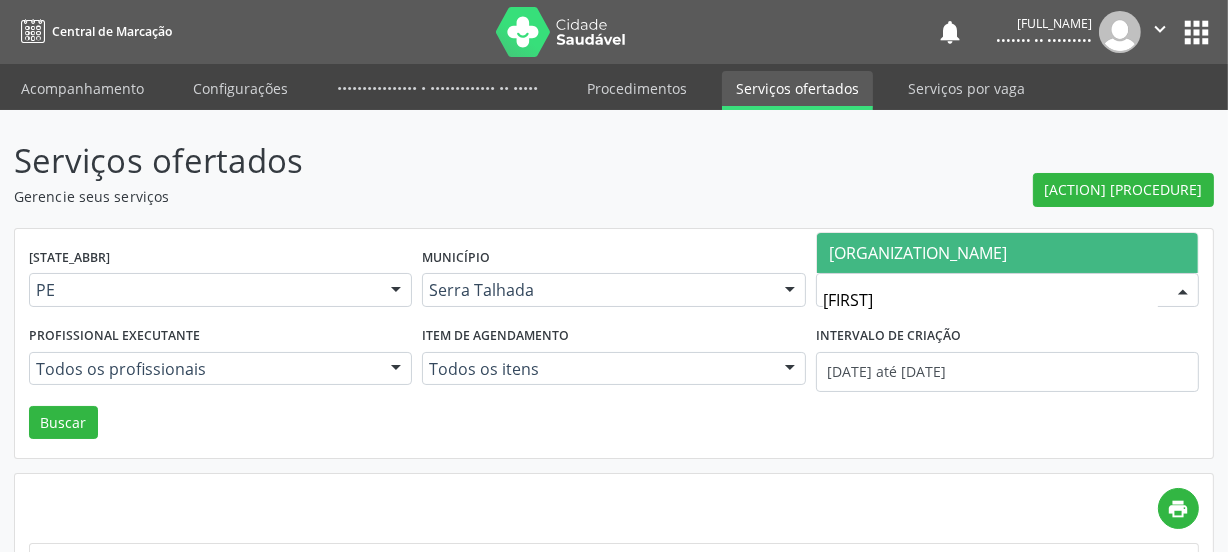 click on "[ORGANIZATION_NAME]" at bounding box center (918, 253) 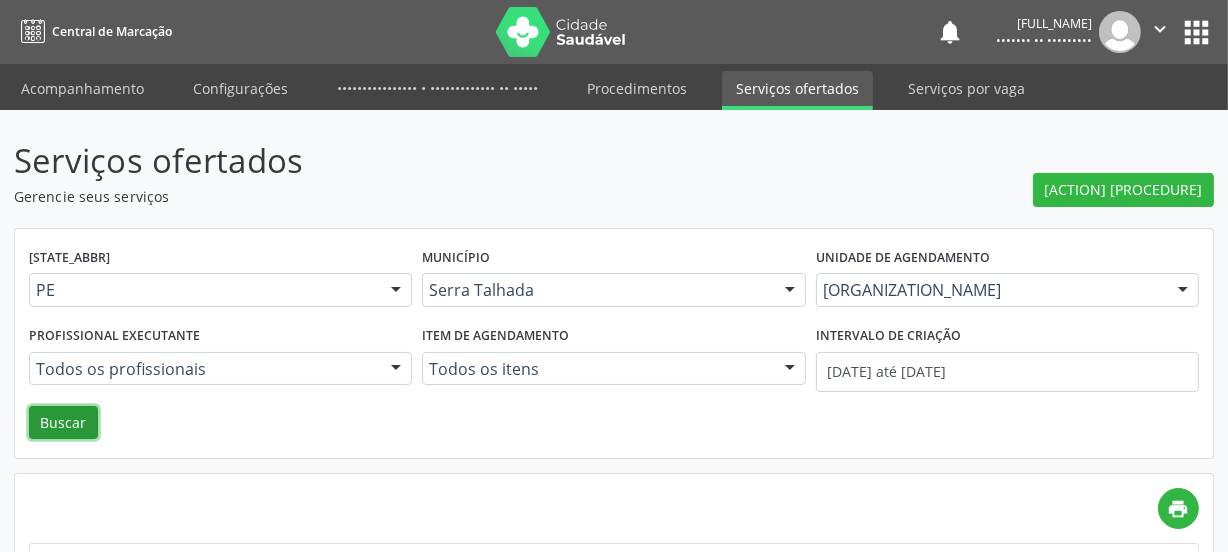 click on "Buscar" at bounding box center [63, 423] 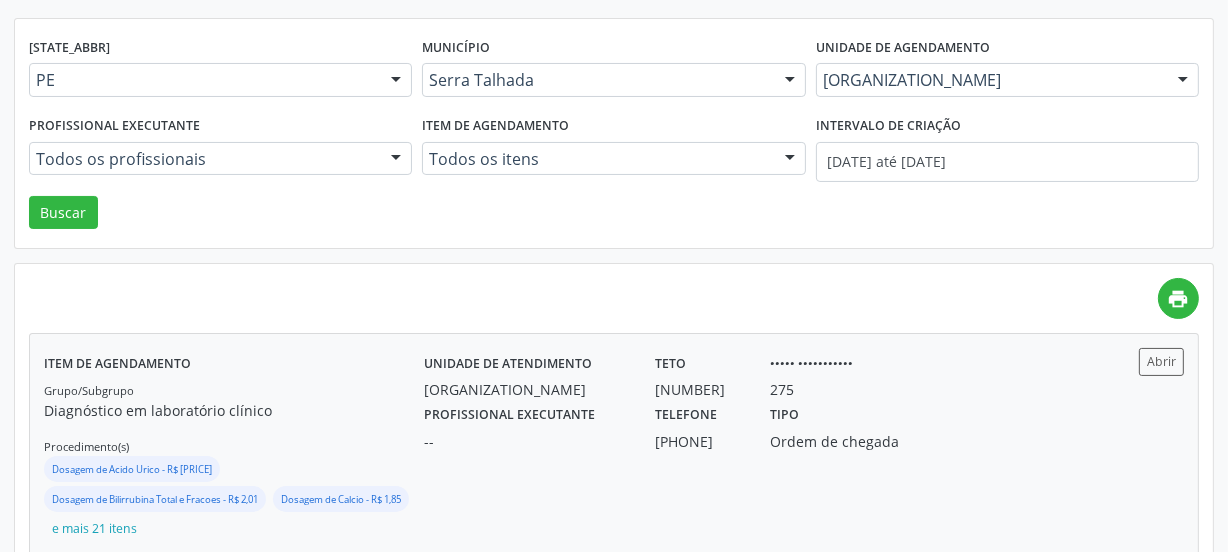 scroll, scrollTop: 259, scrollLeft: 0, axis: vertical 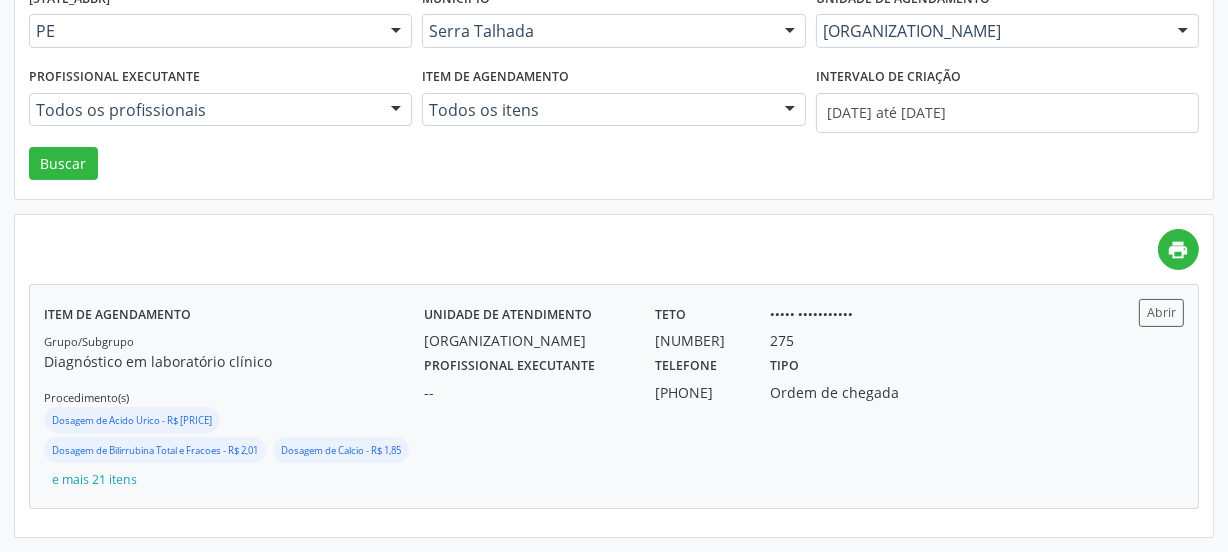 click on "Profissional executante" at bounding box center (508, 314) 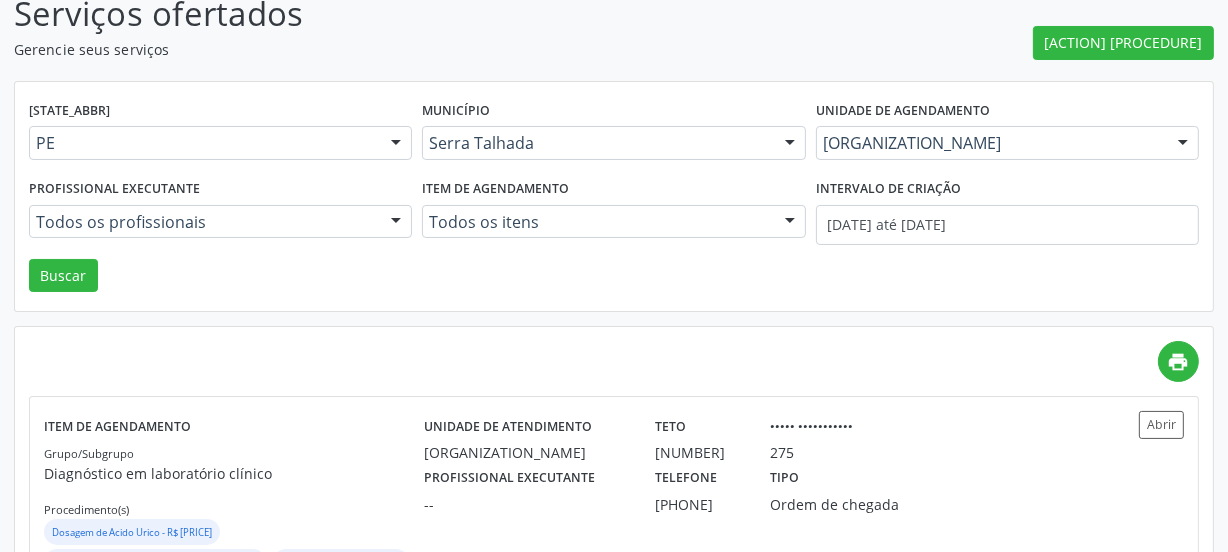 scroll, scrollTop: 0, scrollLeft: 0, axis: both 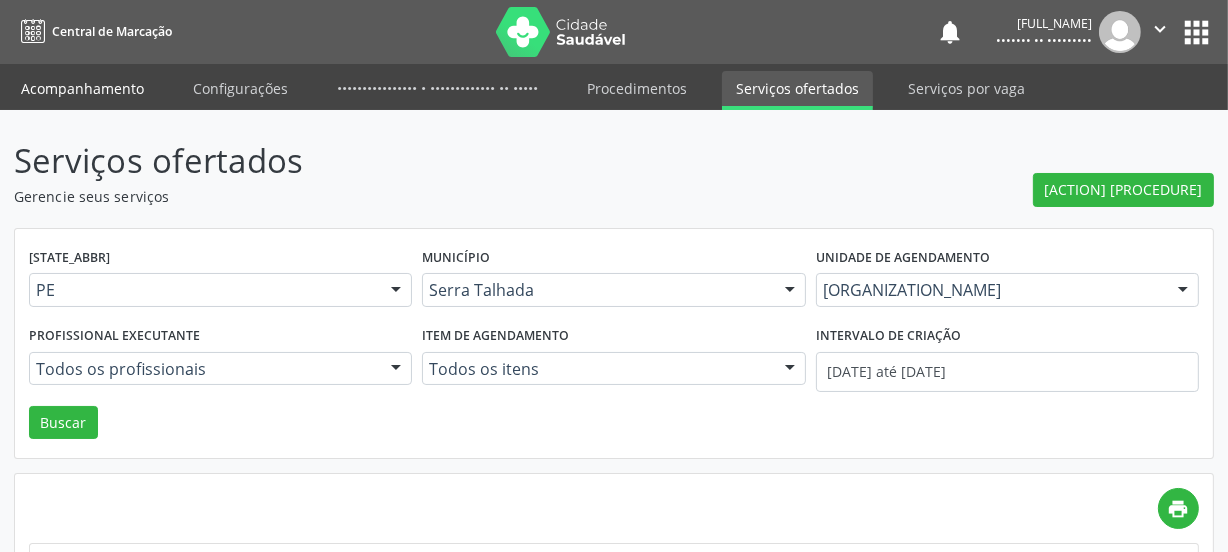 click on "Acompanhamento" at bounding box center [82, 88] 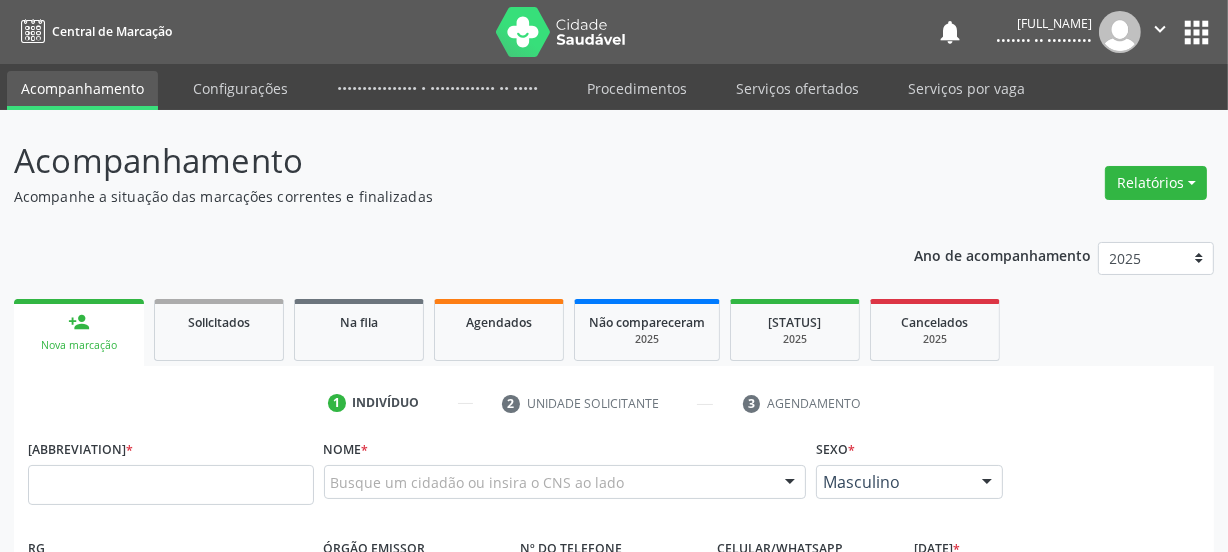 click on "Acompanhamento" at bounding box center (82, 90) 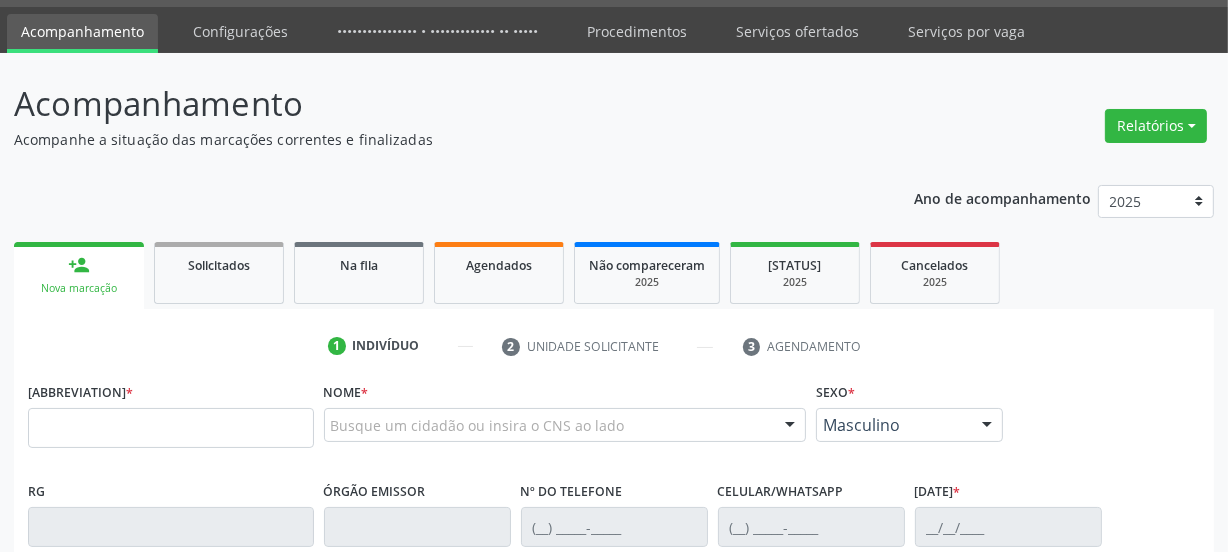 scroll, scrollTop: 181, scrollLeft: 0, axis: vertical 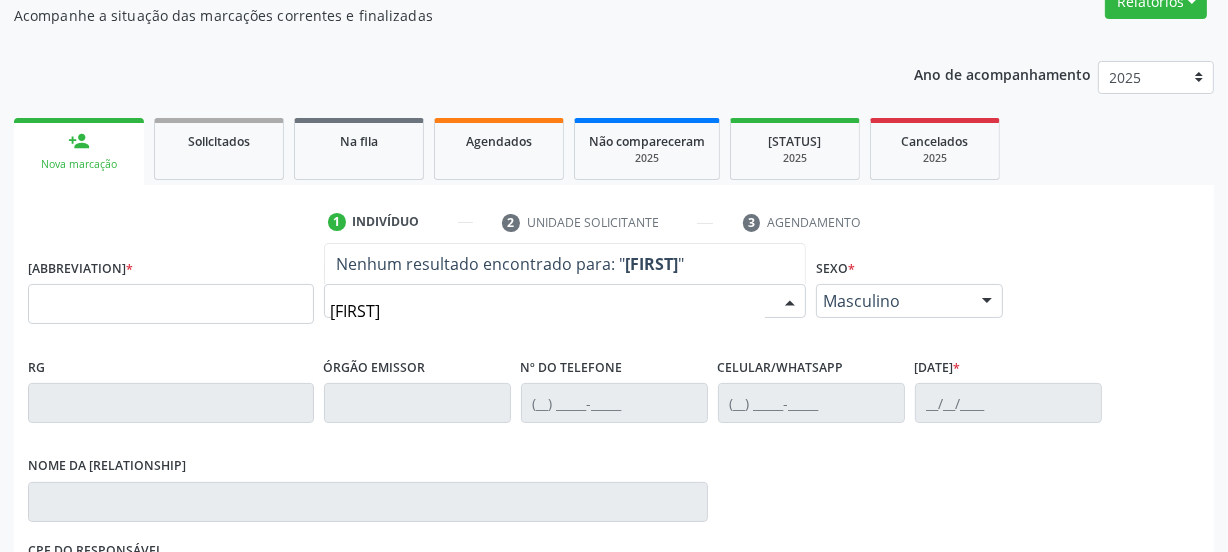 type on "[FIRST]" 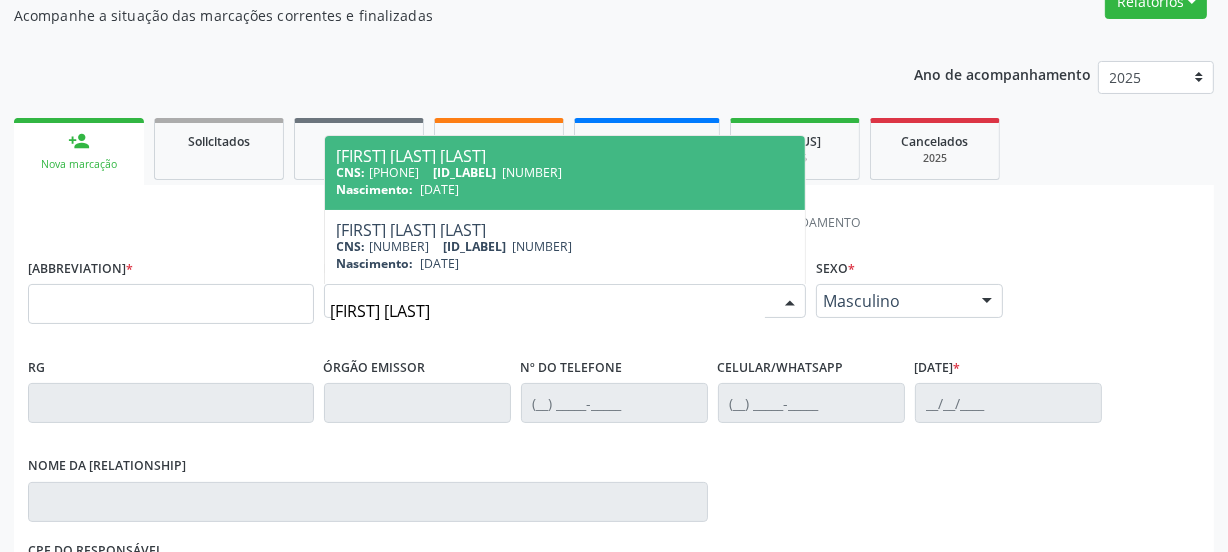 click on "CNS: [NUMBER] CPF: [NUMBER].[NUMBER].[NUMBER]-[NUMBER]" at bounding box center (565, 172) 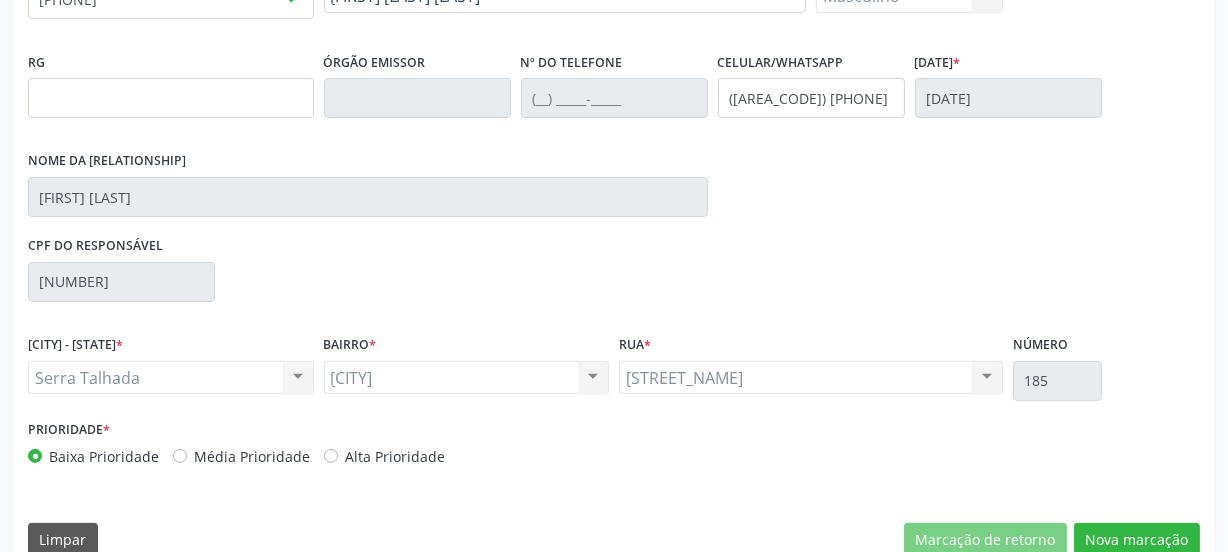 scroll, scrollTop: 517, scrollLeft: 0, axis: vertical 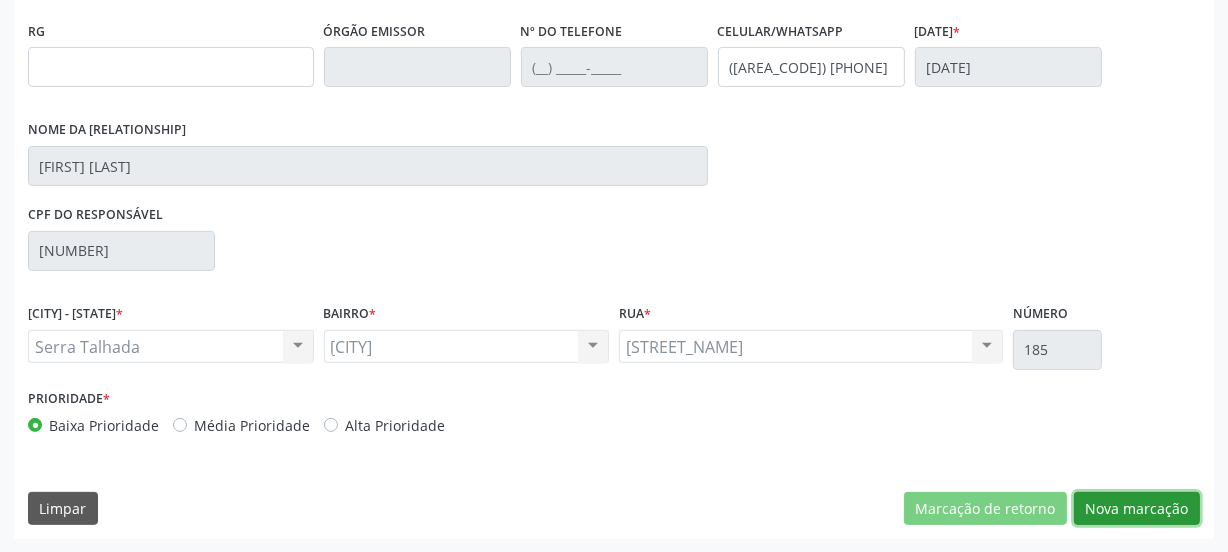 click on "Nova marcação" at bounding box center (985, 509) 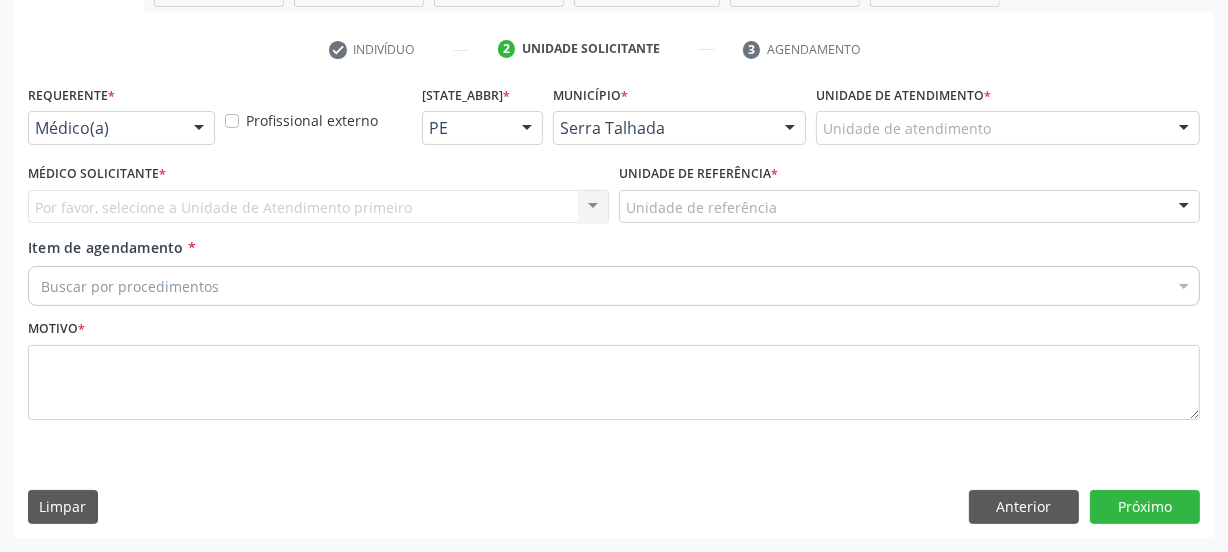 scroll, scrollTop: 352, scrollLeft: 0, axis: vertical 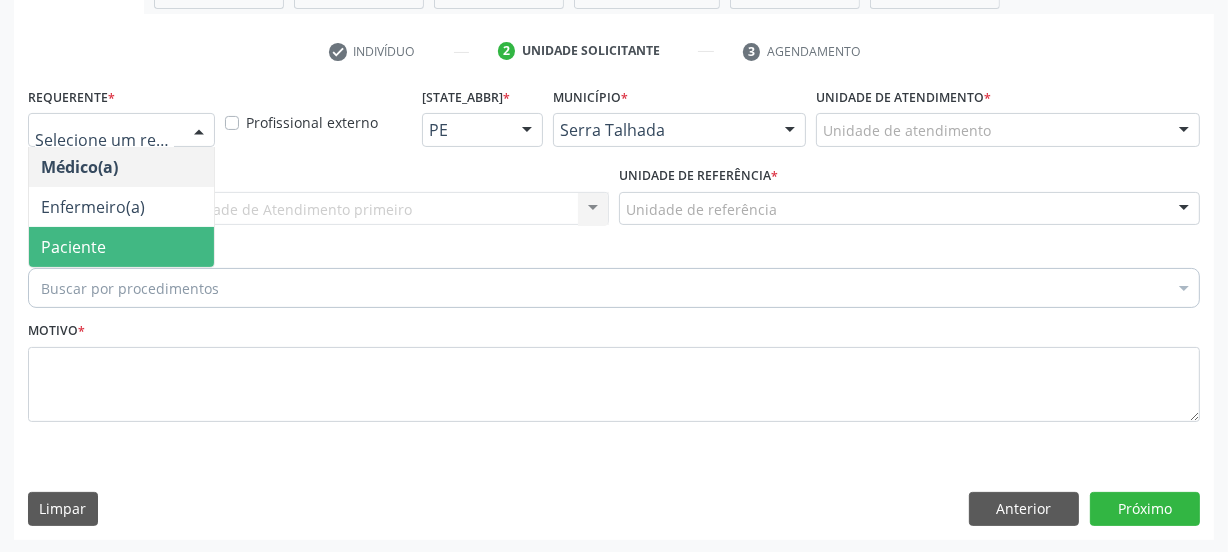 click on "Paciente" at bounding box center (73, 247) 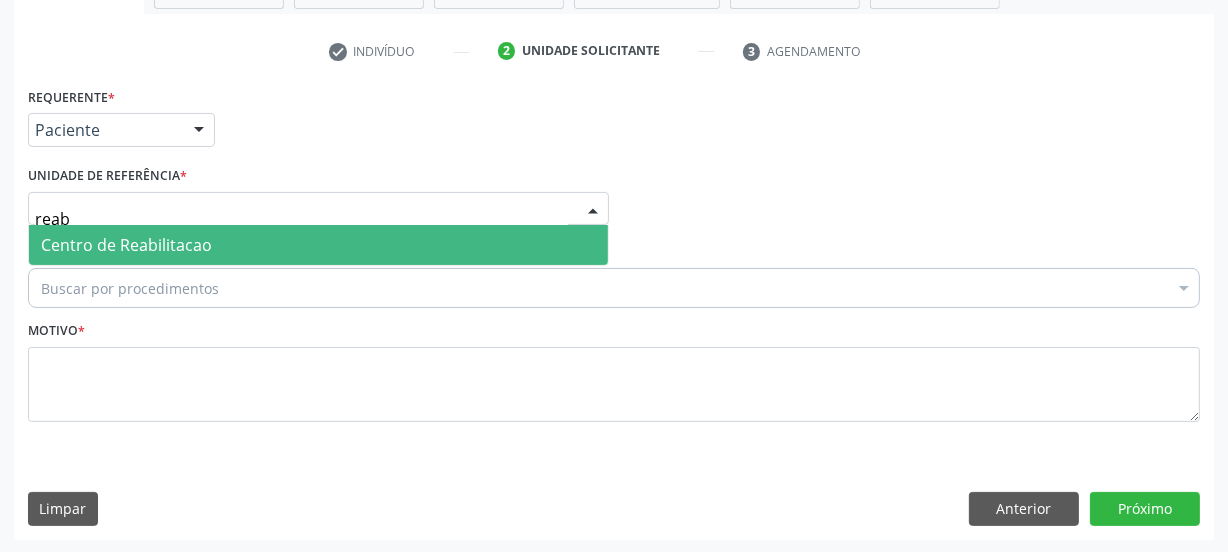 click on "Centro de Reabilitacao" at bounding box center [126, 245] 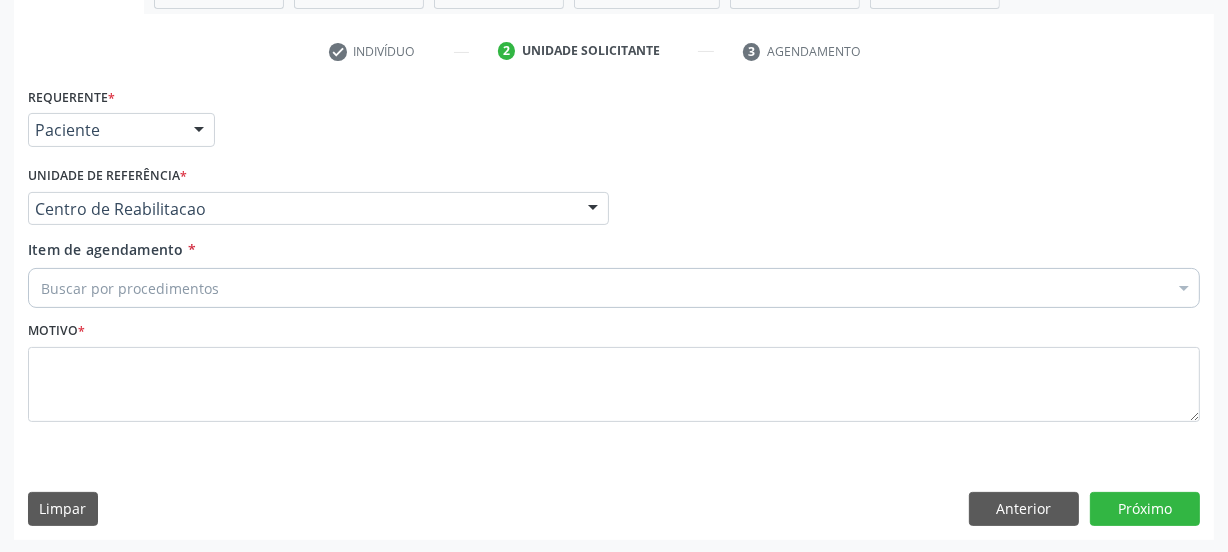 click on "Buscar por procedimentos" at bounding box center (614, 288) 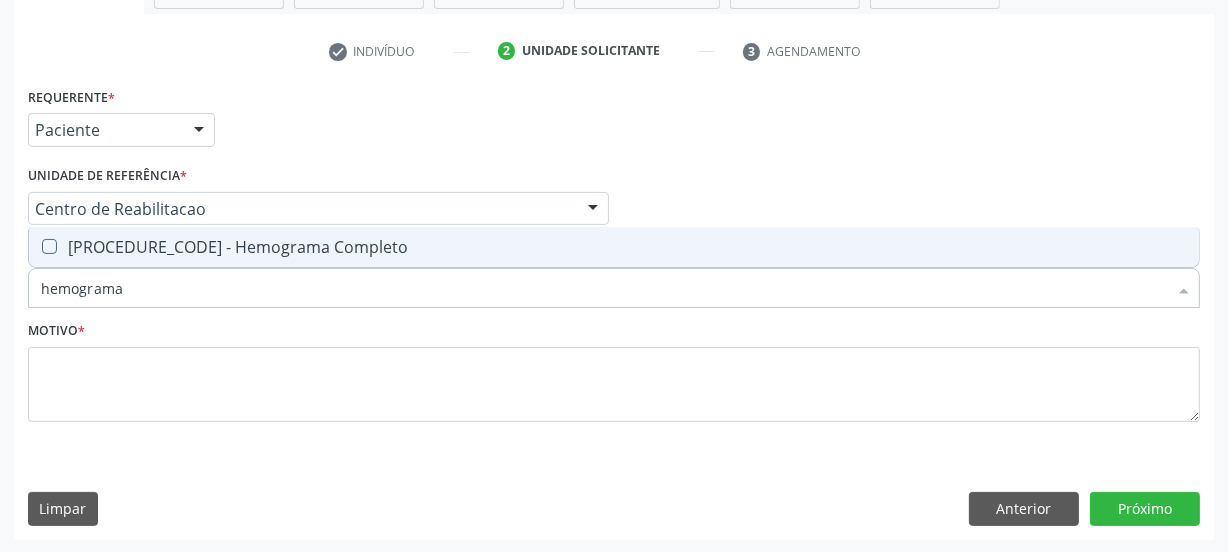 click on "[PROCEDURE_CODE] - Hemograma Completo" at bounding box center (614, 247) 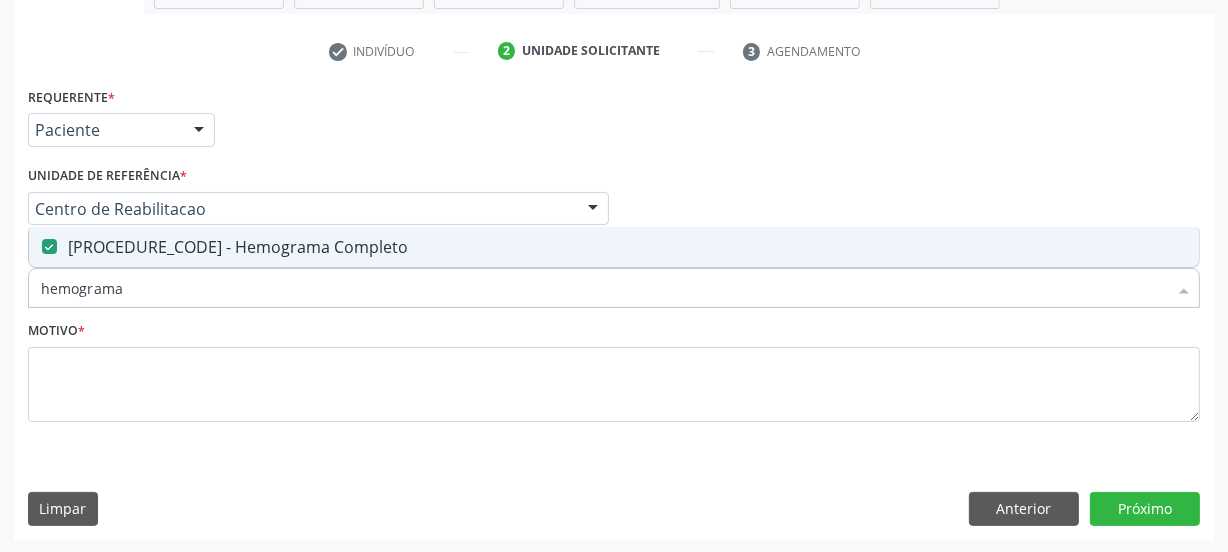 drag, startPoint x: 176, startPoint y: 290, endPoint x: 0, endPoint y: 290, distance: 176 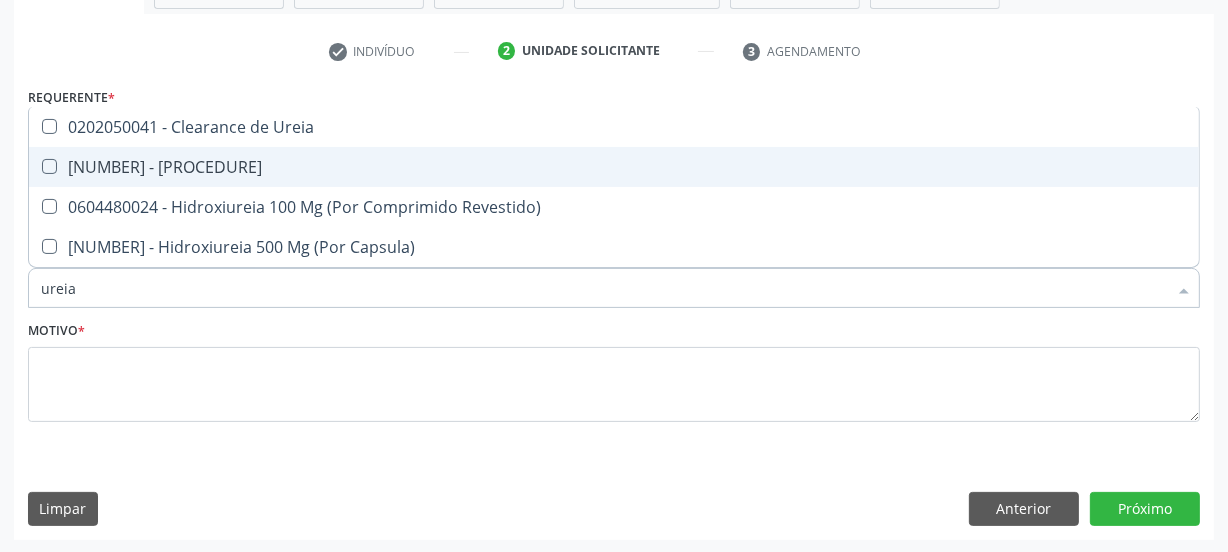 click on "[NUMBER] - [PROCEDURE]" at bounding box center (614, 167) 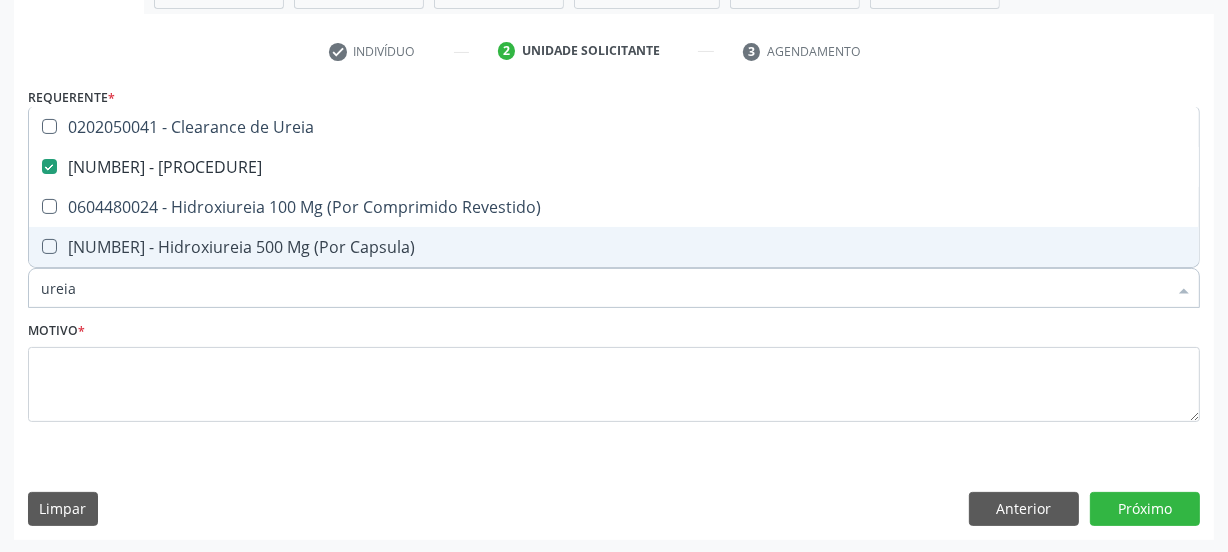 drag, startPoint x: 115, startPoint y: 292, endPoint x: 2, endPoint y: 293, distance: 113.004425 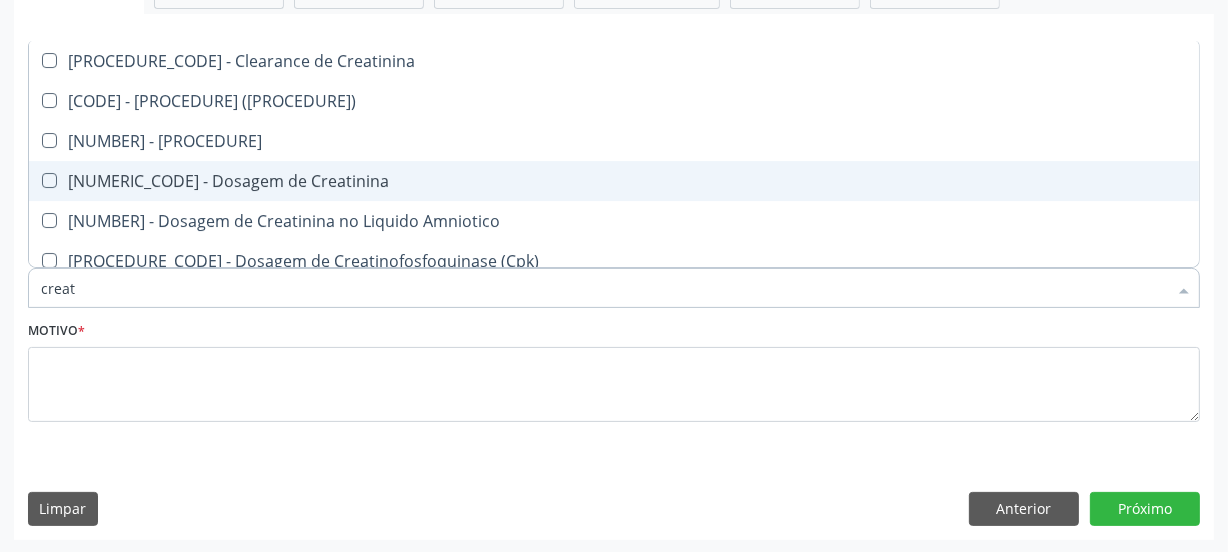 click on "[NUMERIC_CODE] - Dosagem de Creatinina" at bounding box center (614, 181) 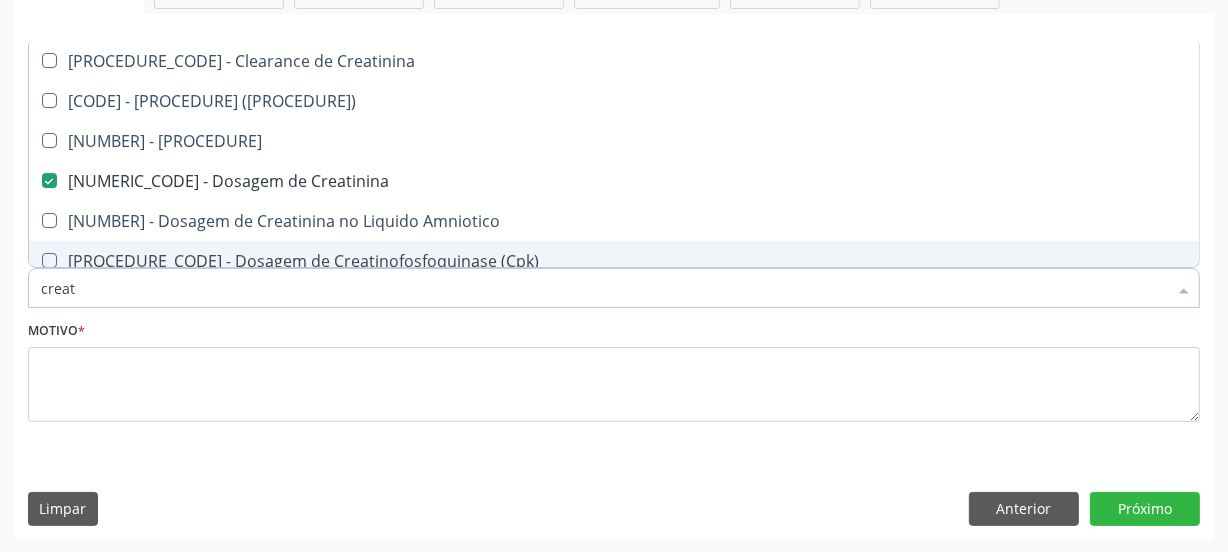 drag, startPoint x: 179, startPoint y: 284, endPoint x: 0, endPoint y: 288, distance: 179.0447 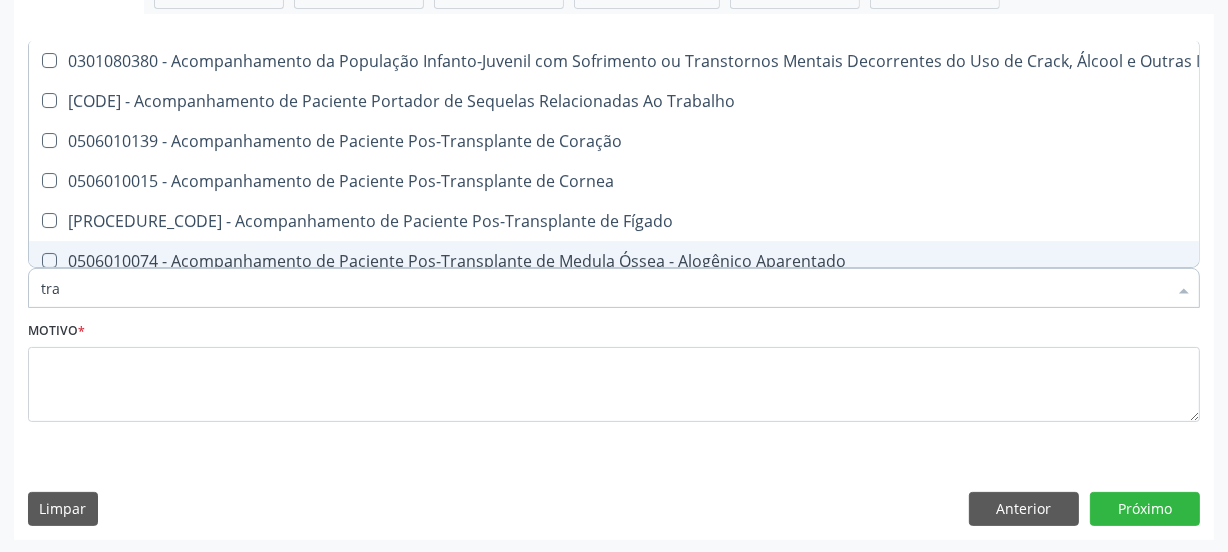 type on "tran" 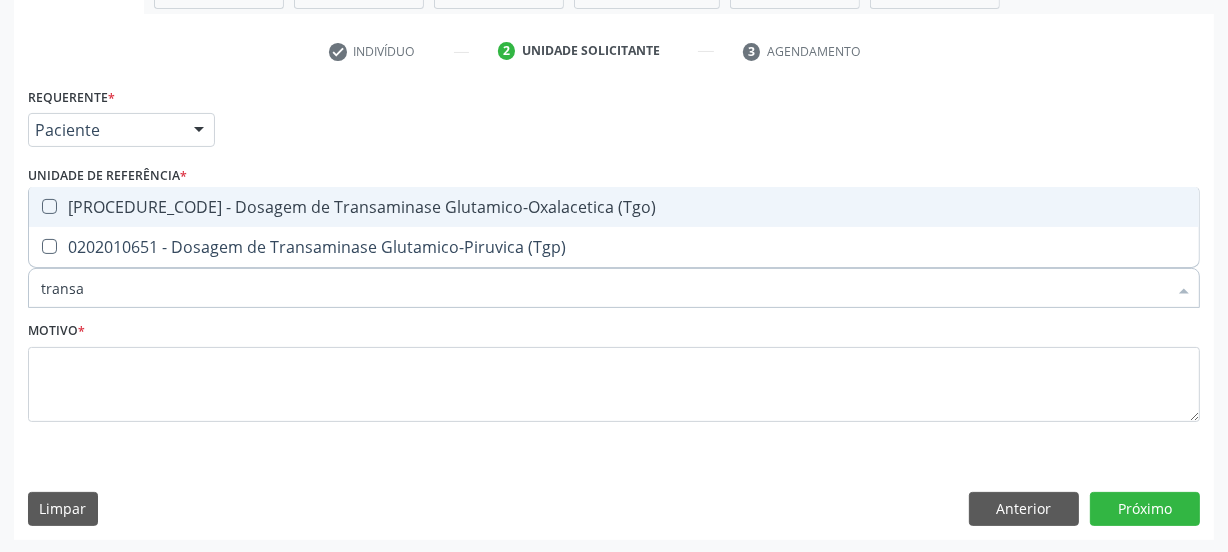 click on "[PROCEDURE_CODE] - Dosagem de Transaminase Glutamico-Oxalacetica (Tgo)" at bounding box center [614, 207] 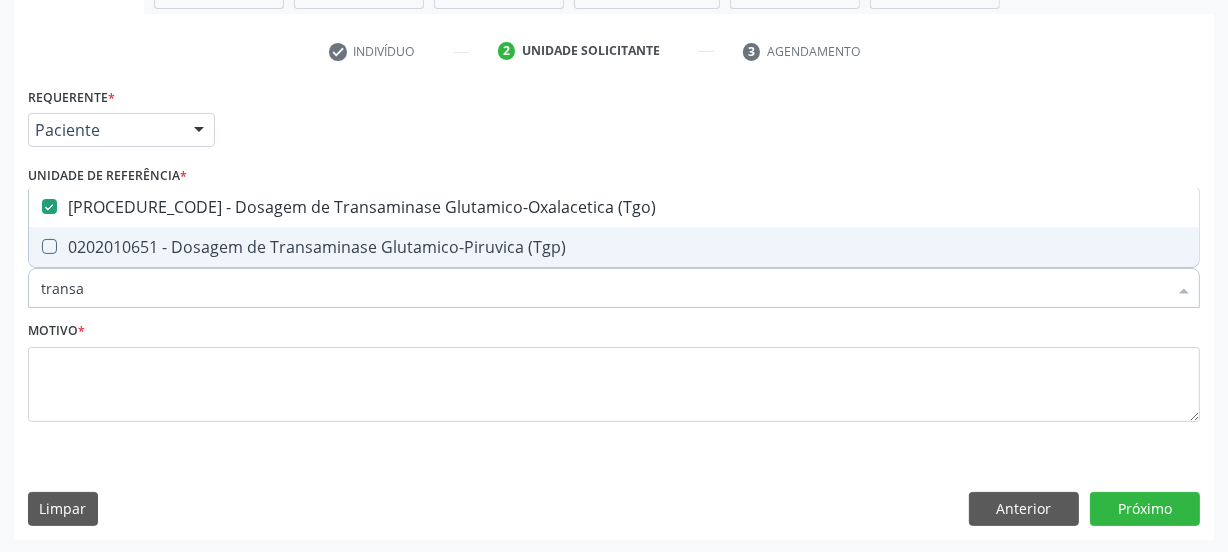 click on "0202010651 - Dosagem de Transaminase Glutamico-Piruvica (Tgp)" at bounding box center [614, 247] 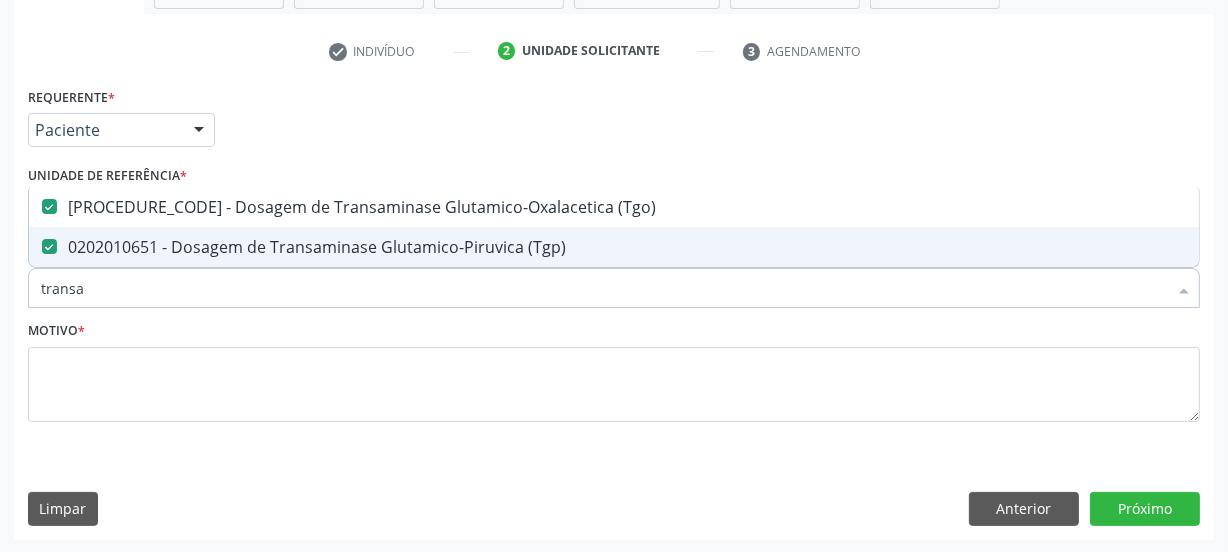 drag, startPoint x: 182, startPoint y: 290, endPoint x: 9, endPoint y: 289, distance: 173.00288 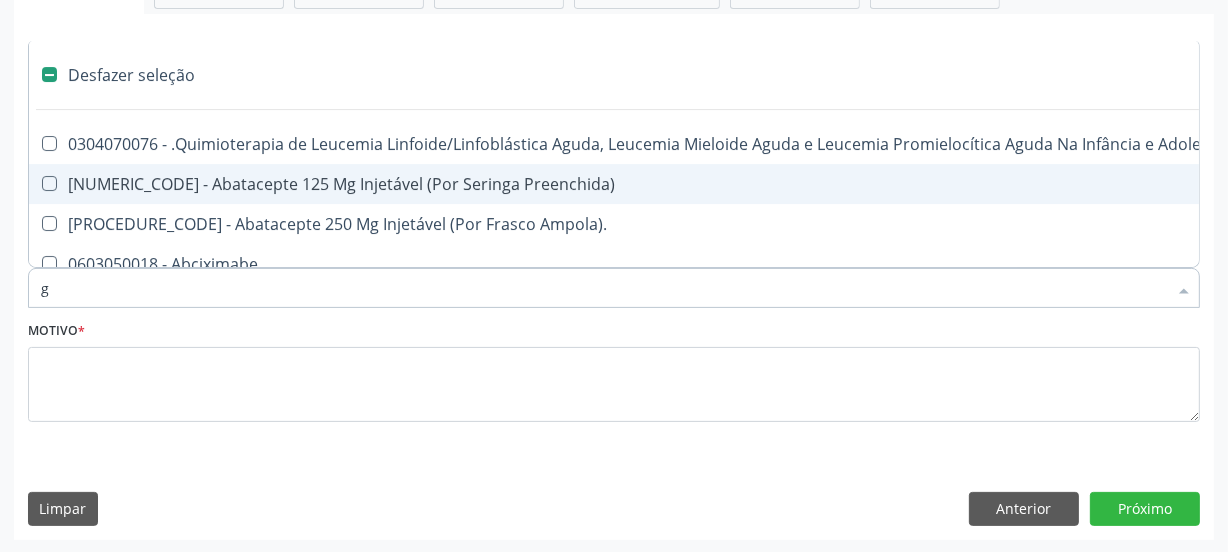 type on "gl" 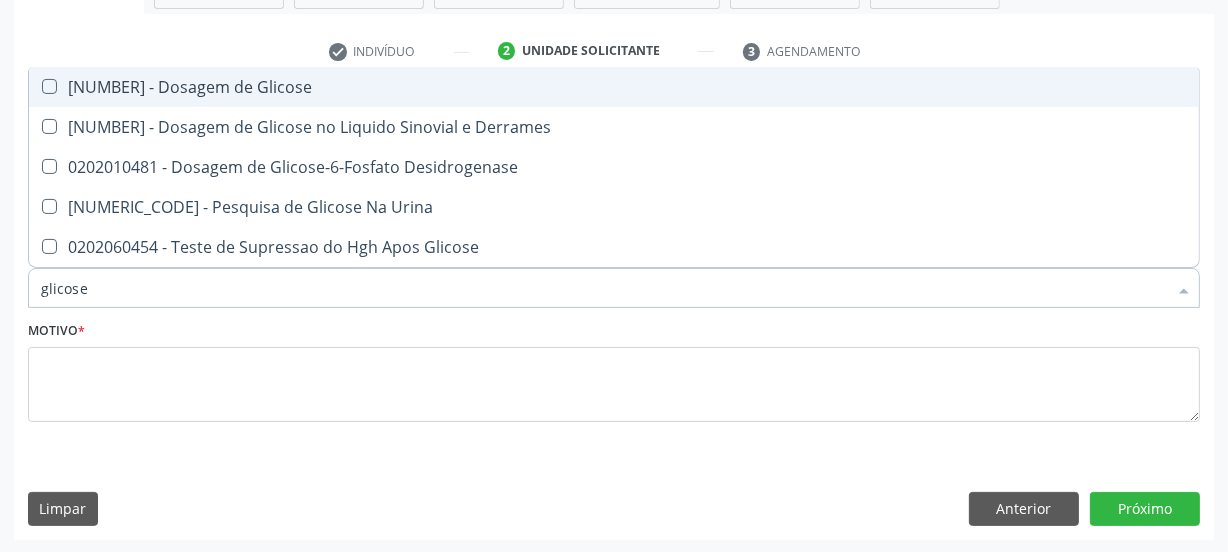 click on "[NUMBER] - Dosagem de Glicose" at bounding box center (614, 87) 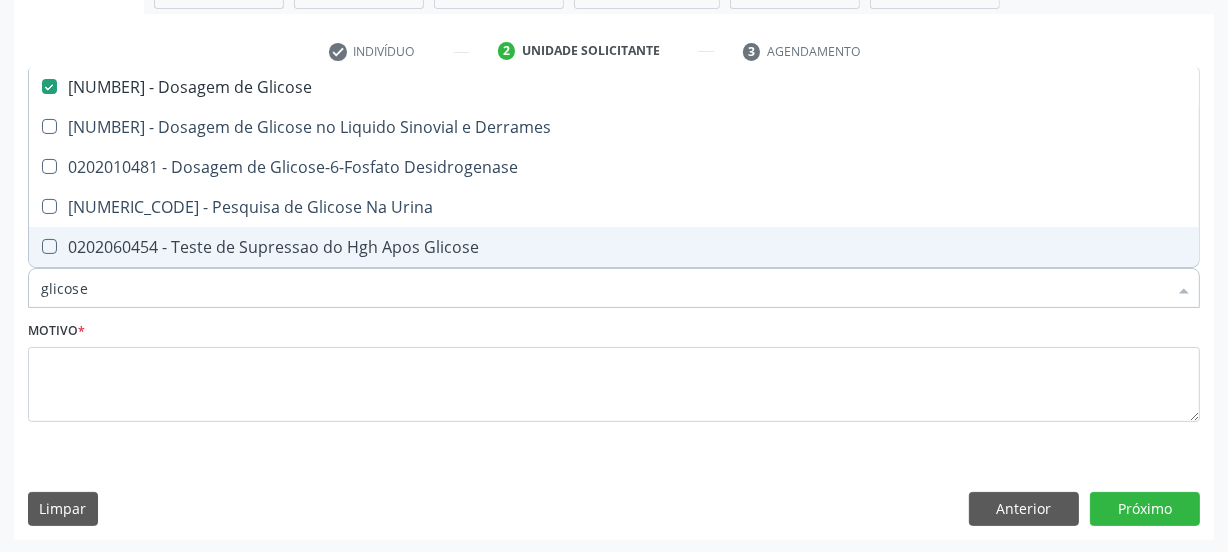drag, startPoint x: 161, startPoint y: 273, endPoint x: 0, endPoint y: 303, distance: 163.77118 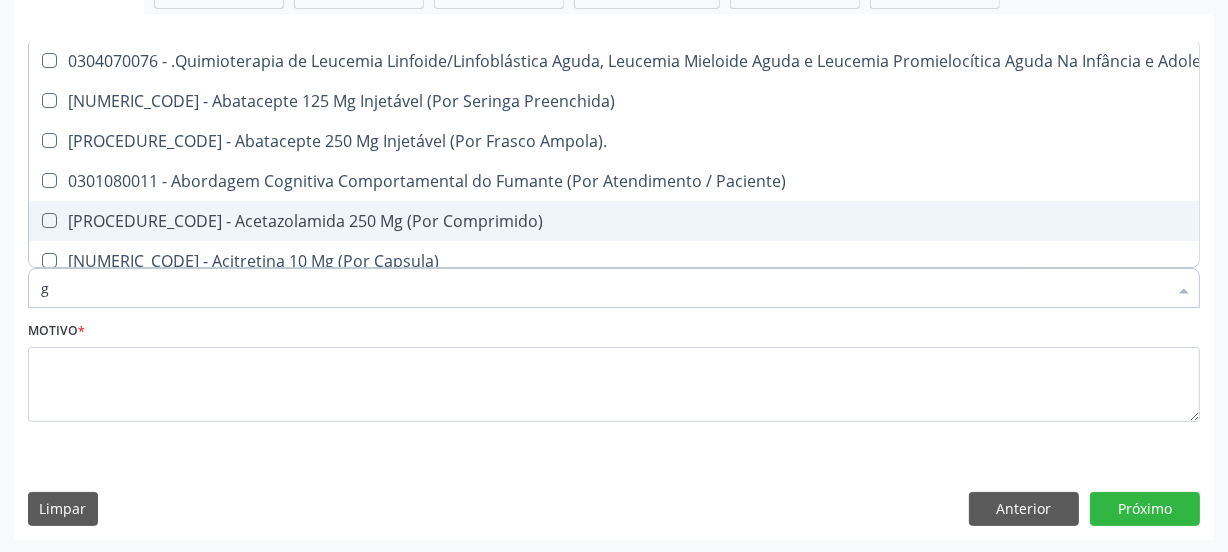type on "gl" 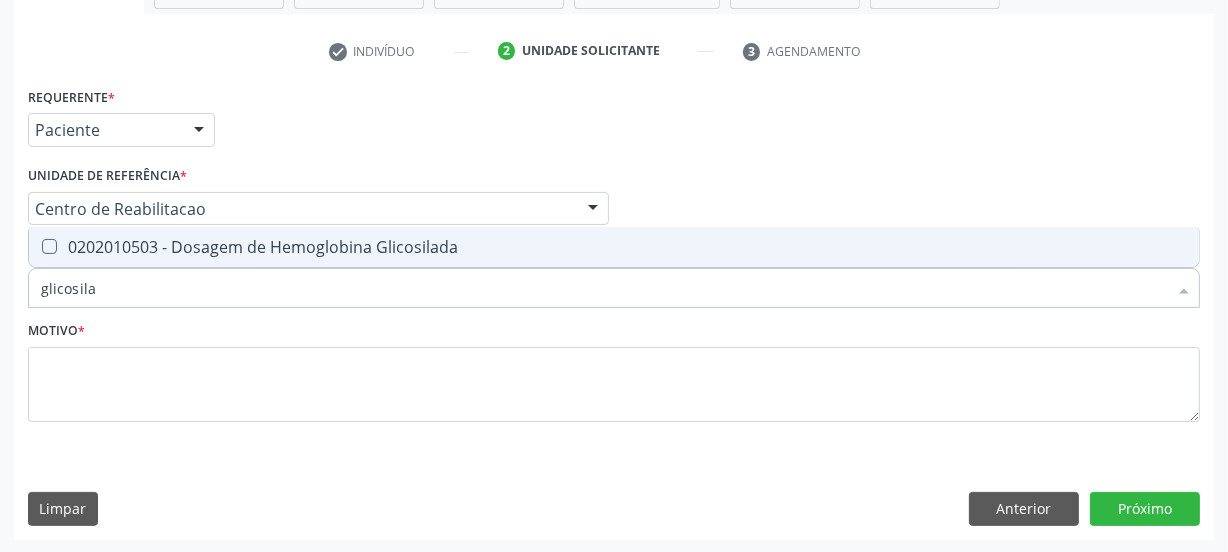 click at bounding box center [49, 246] 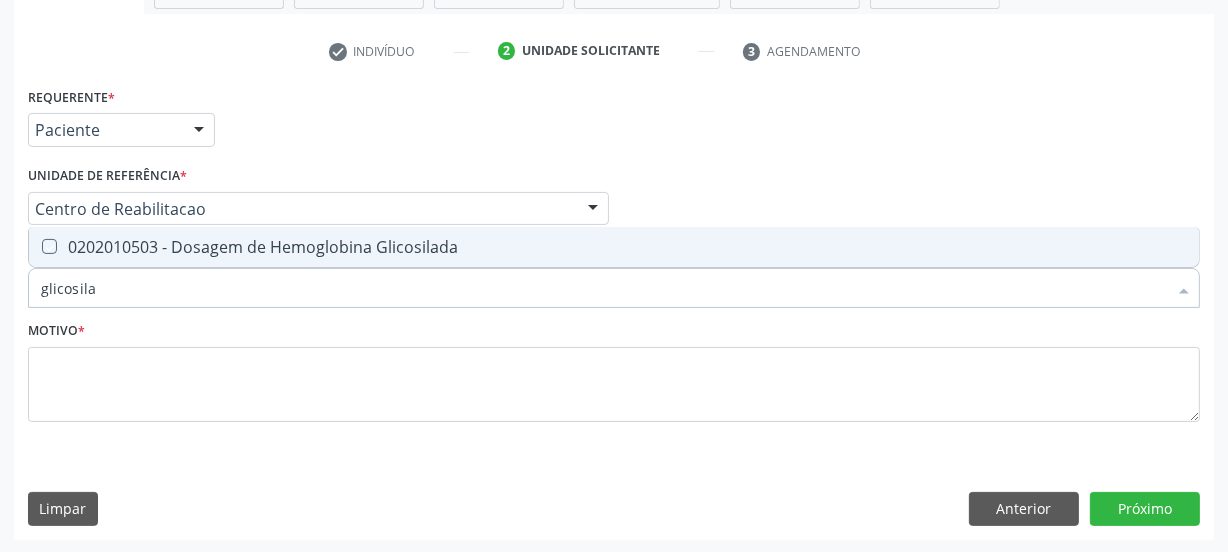 click at bounding box center (35, 246) 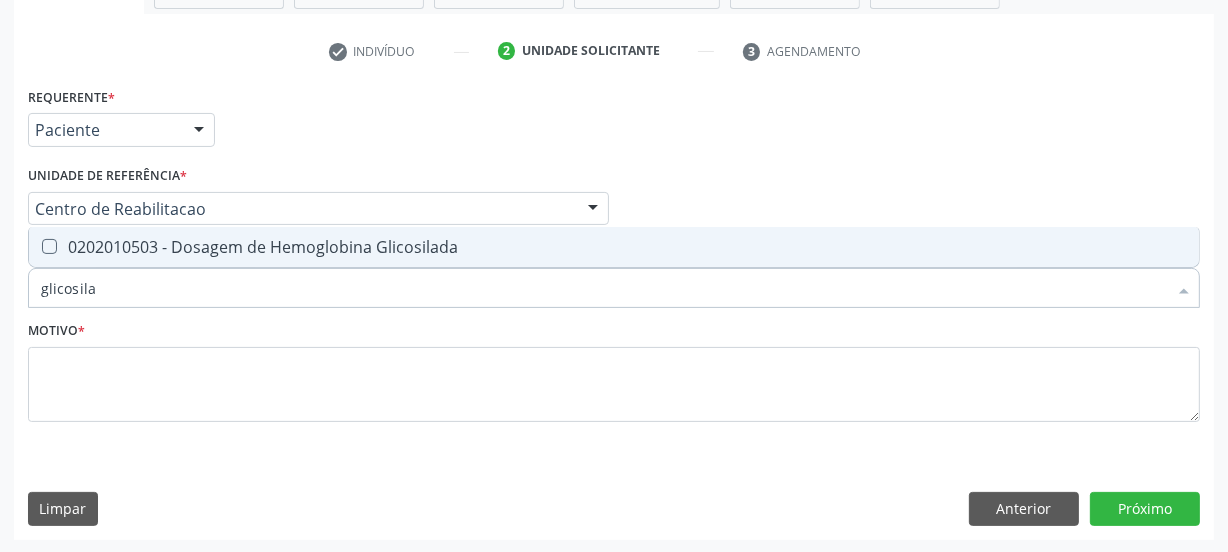 checkbox on "true" 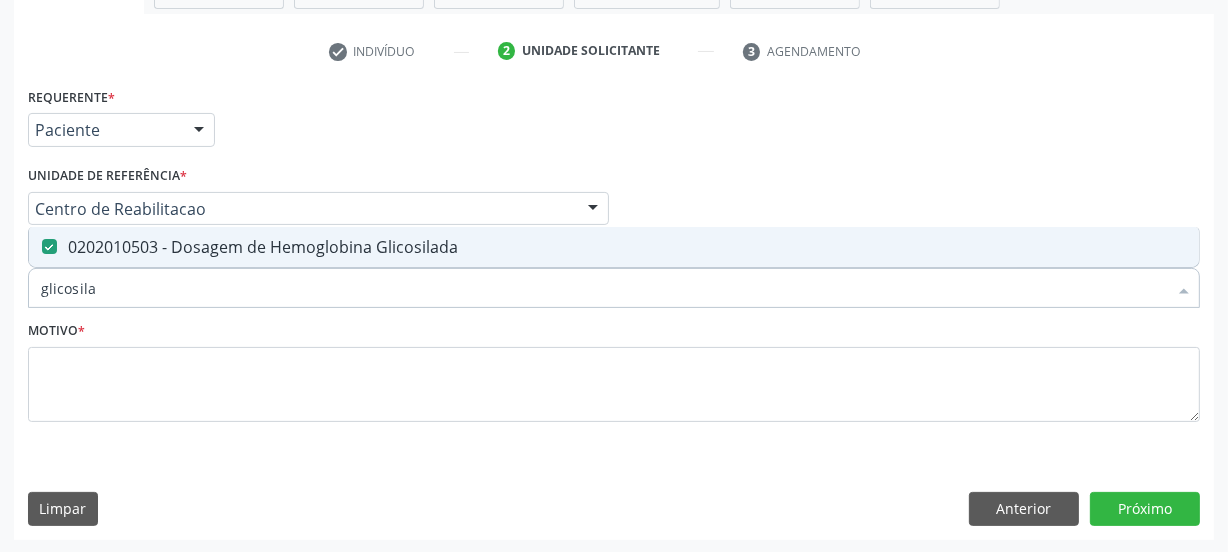 drag, startPoint x: 70, startPoint y: 294, endPoint x: 0, endPoint y: 294, distance: 70 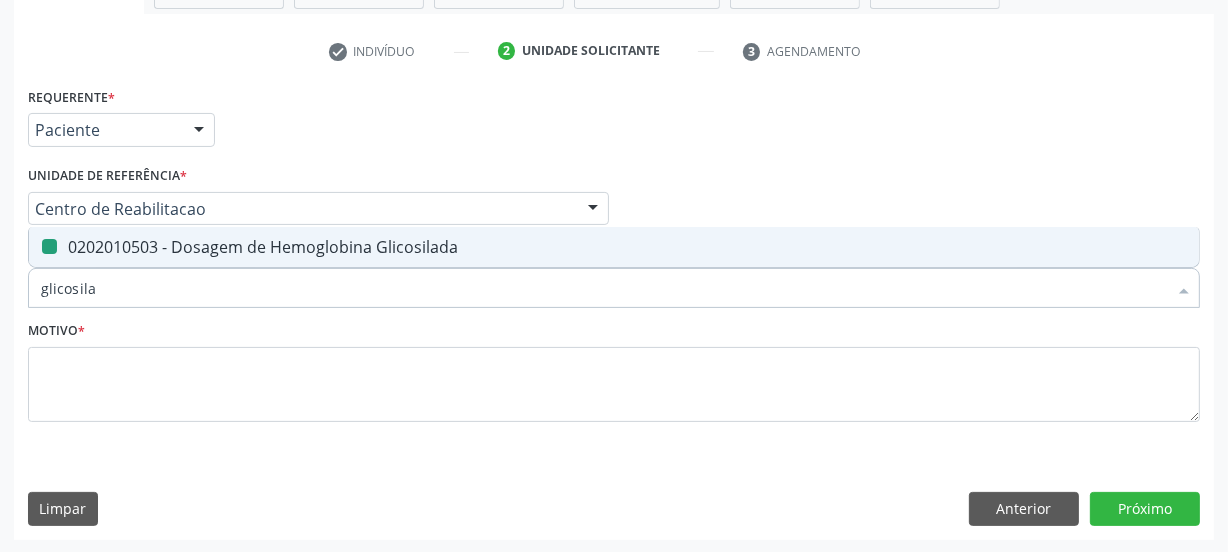 type on "a" 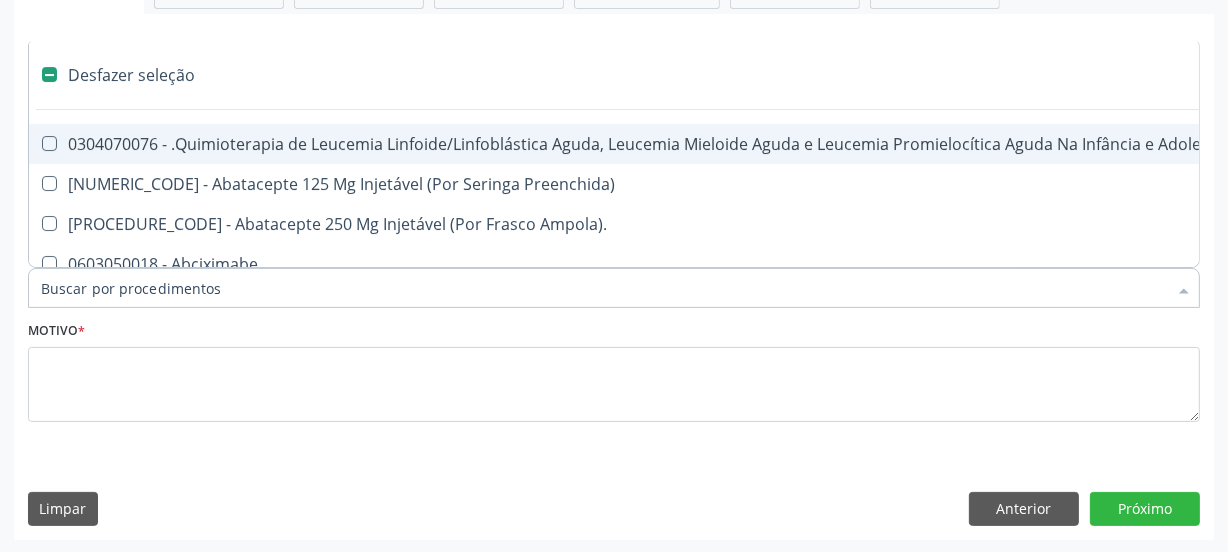 type on "c" 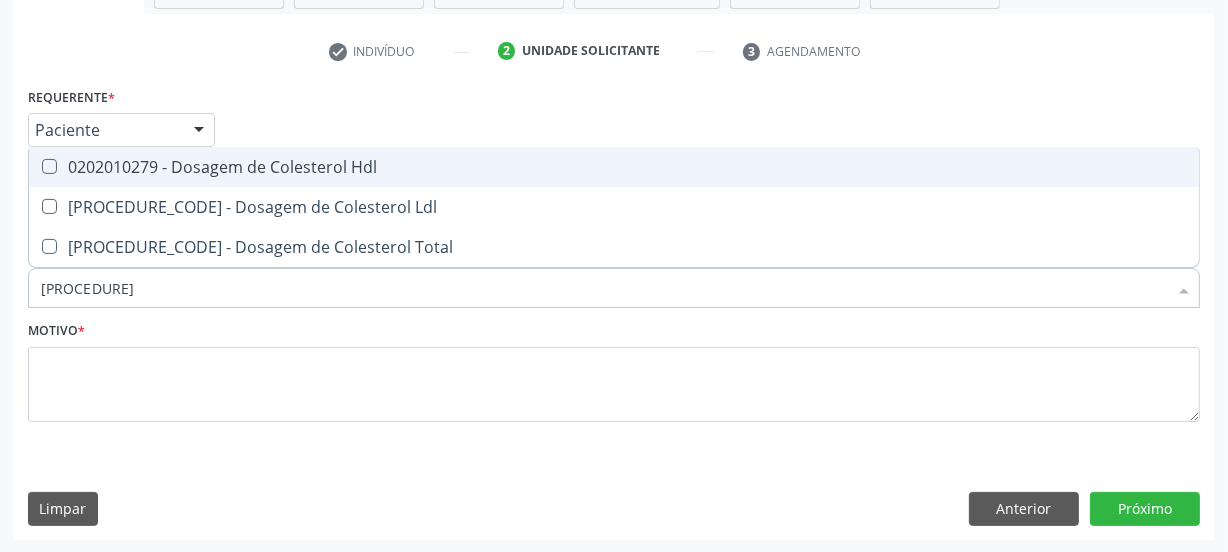 click at bounding box center (49, 166) 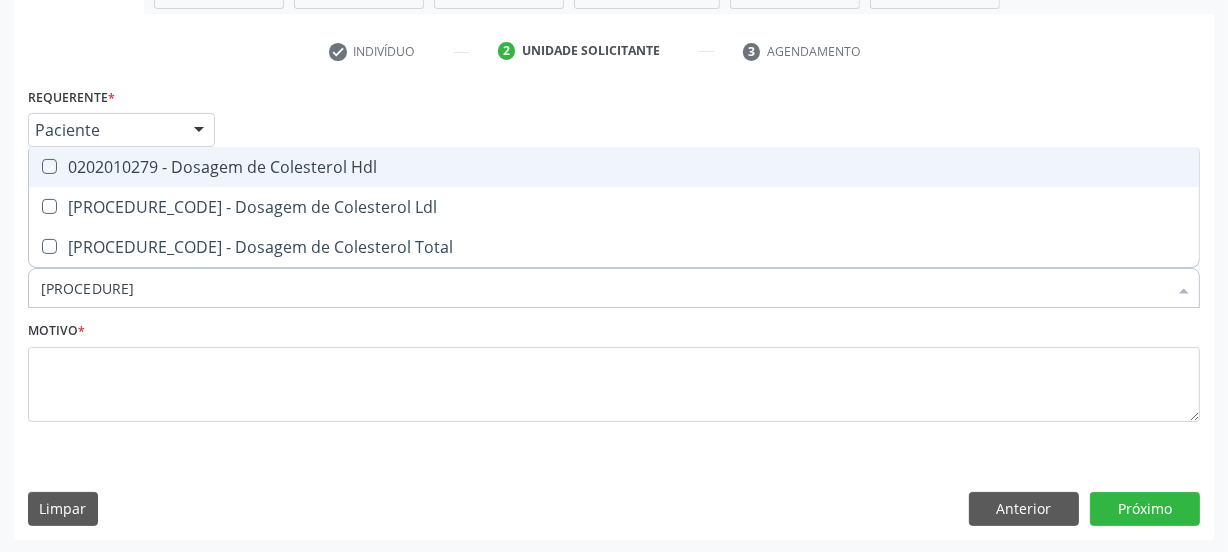 click at bounding box center [35, 166] 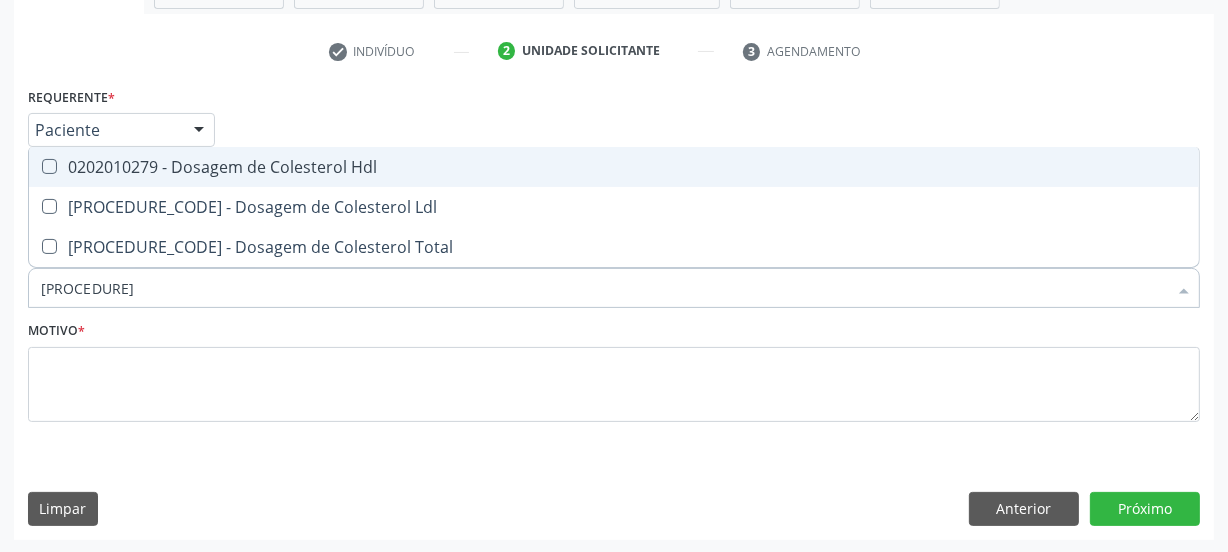 checkbox on "true" 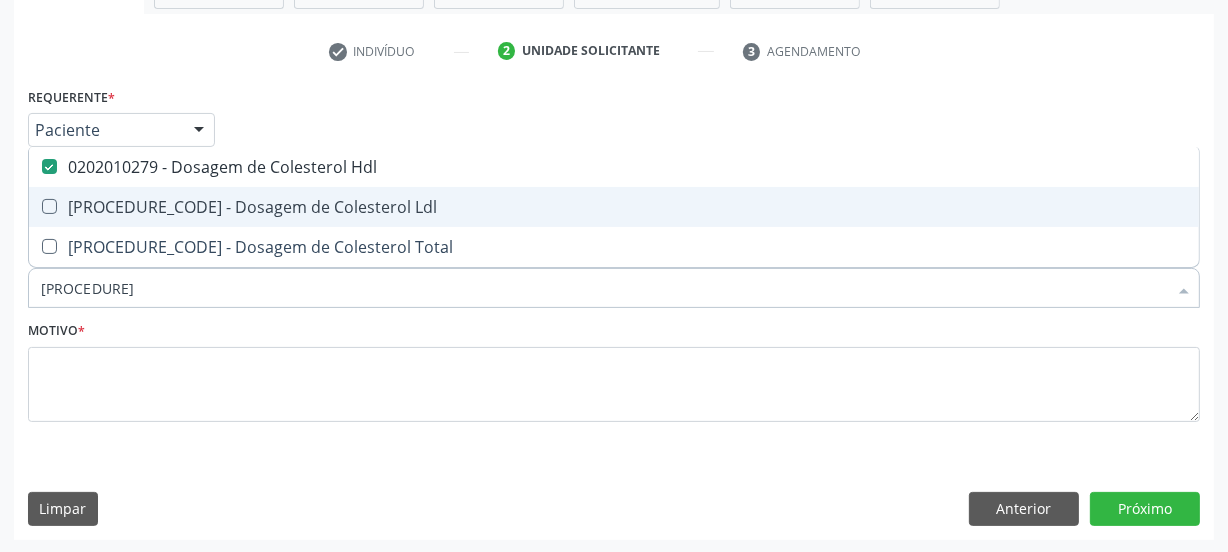click at bounding box center (49, 206) 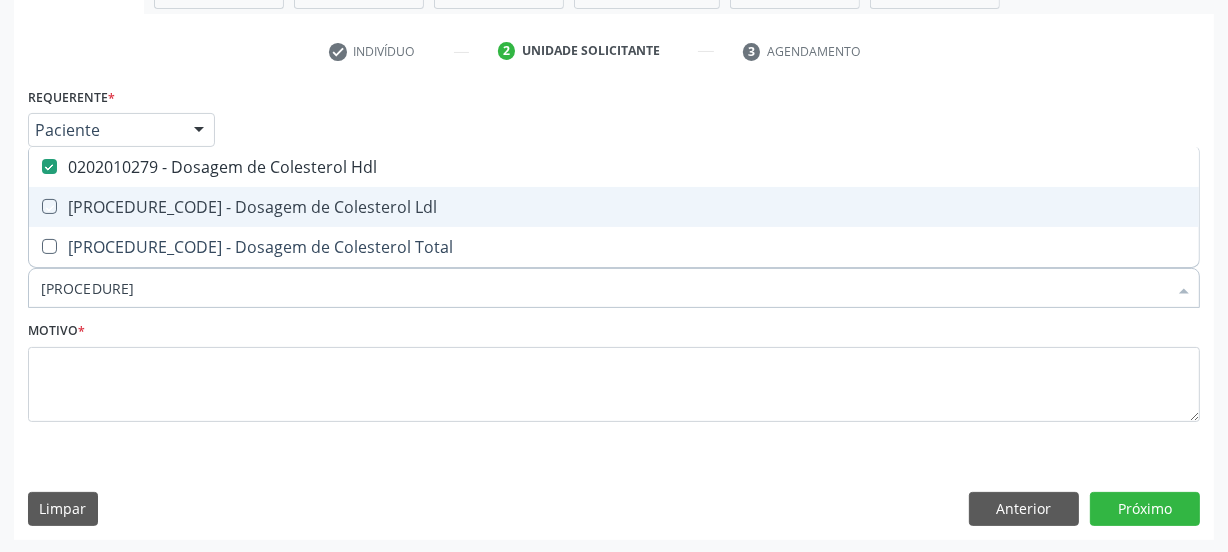 checkbox on "true" 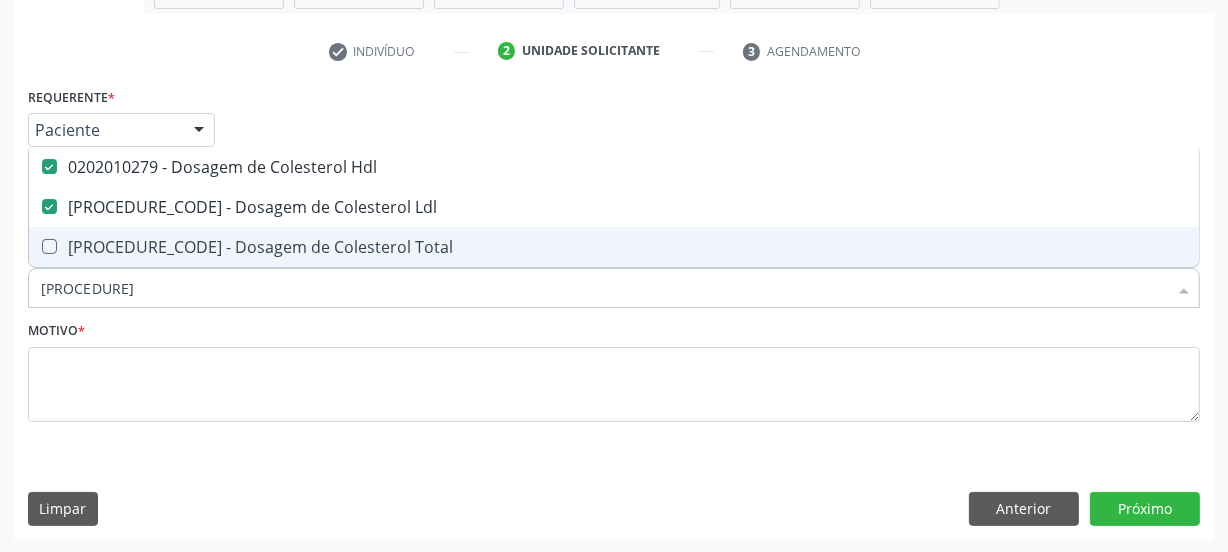click at bounding box center (49, 246) 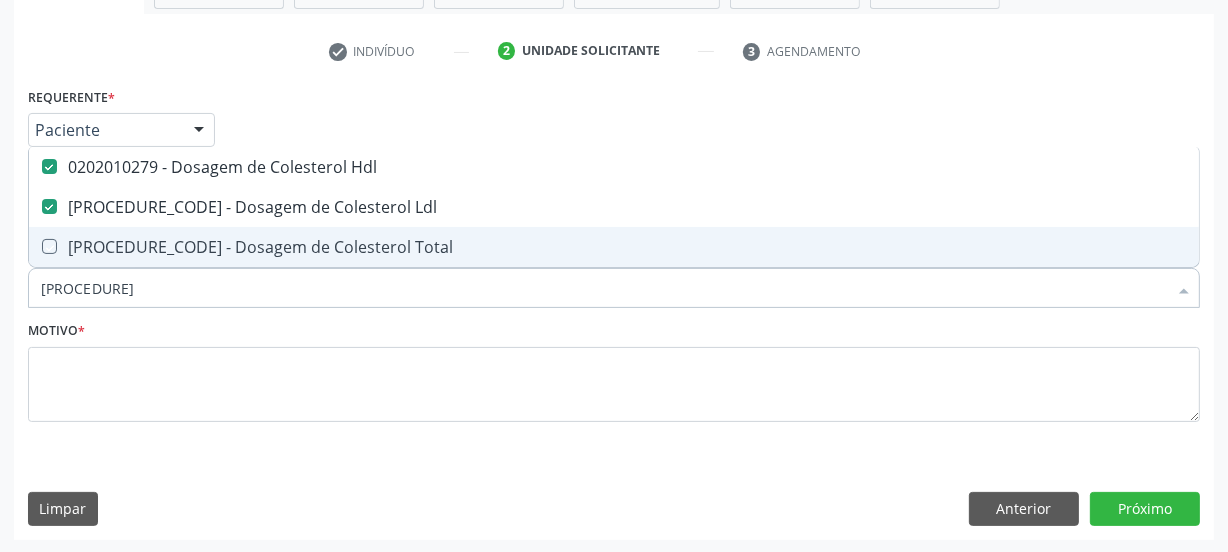 click at bounding box center [35, 246] 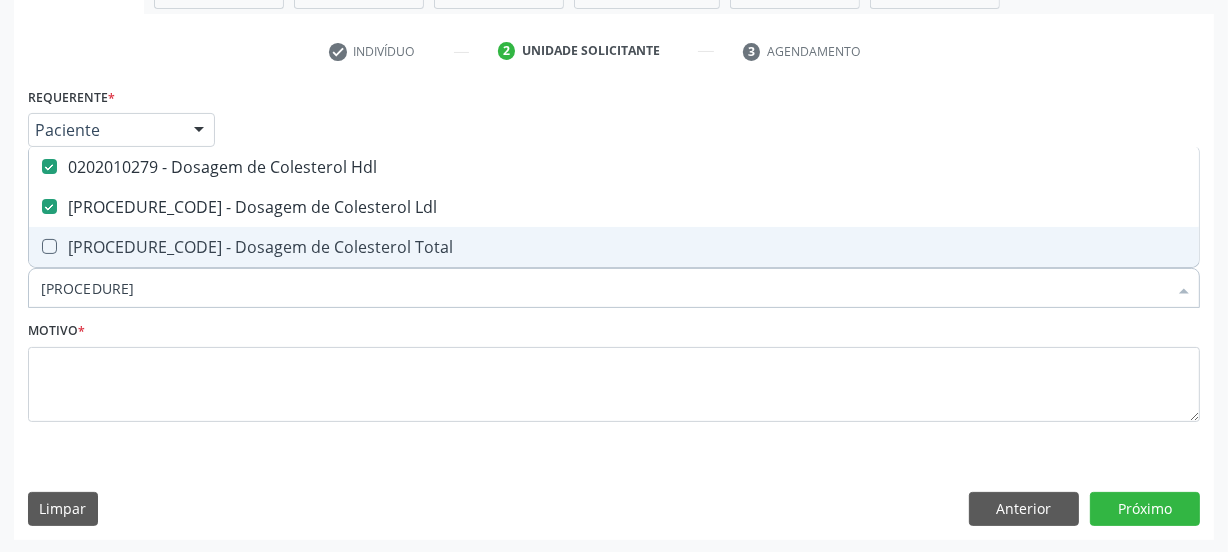 checkbox on "true" 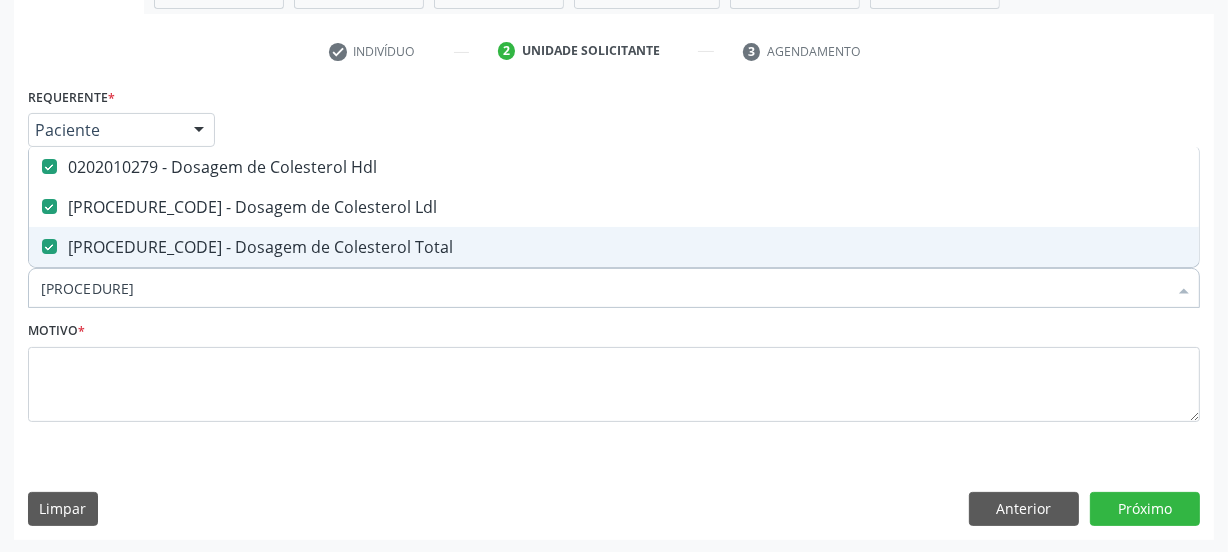 click on "[PROCEDURE]" at bounding box center [604, 288] 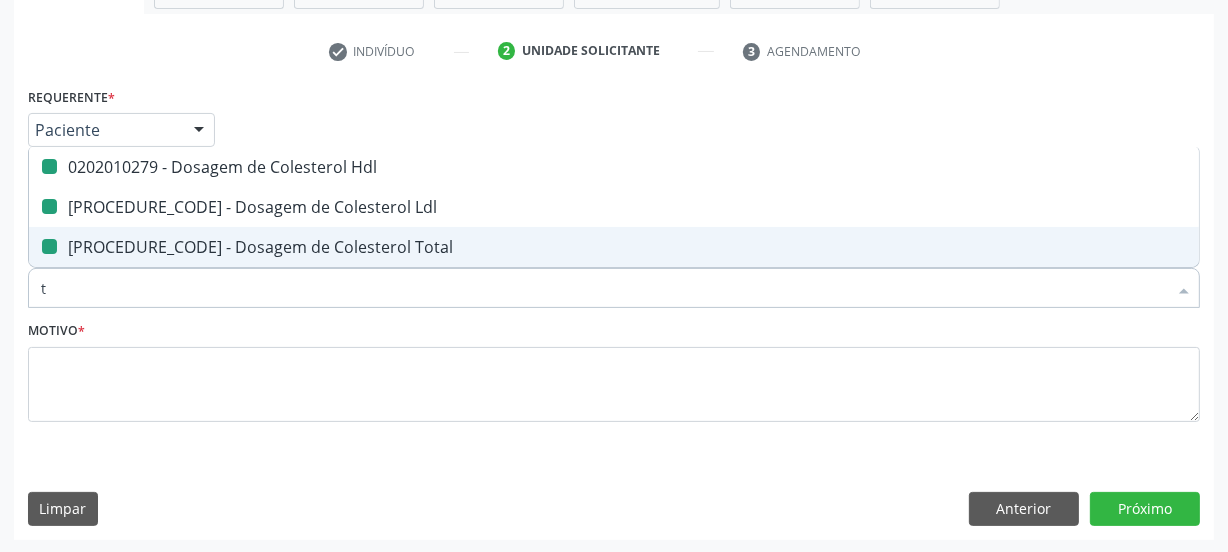 type on "tr" 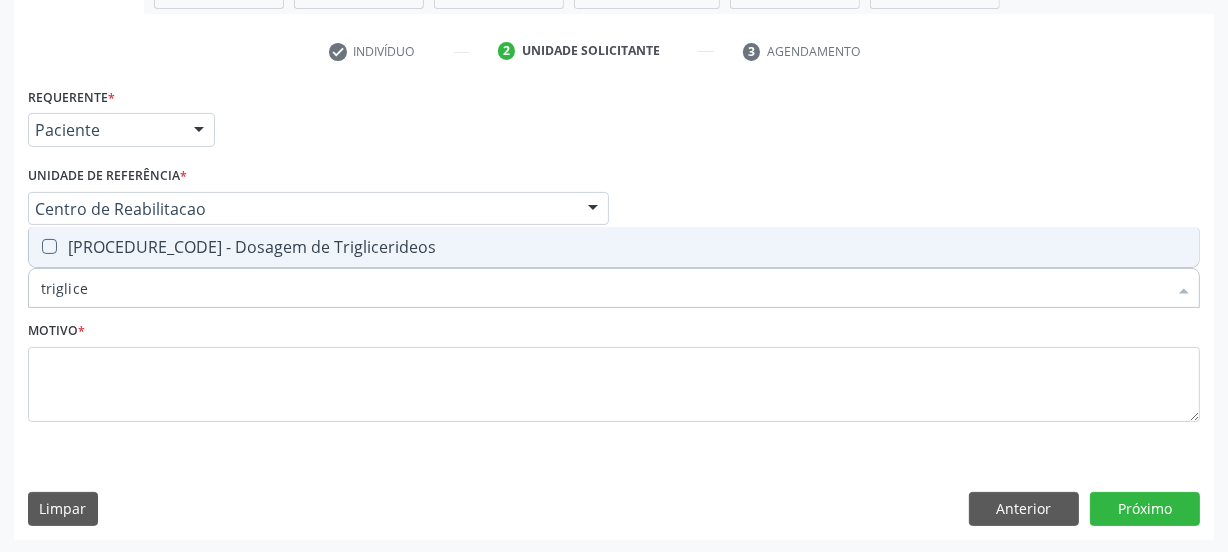 click on "[PROCEDURE_CODE] - Dosagem de Triglicerideos" at bounding box center [614, 247] 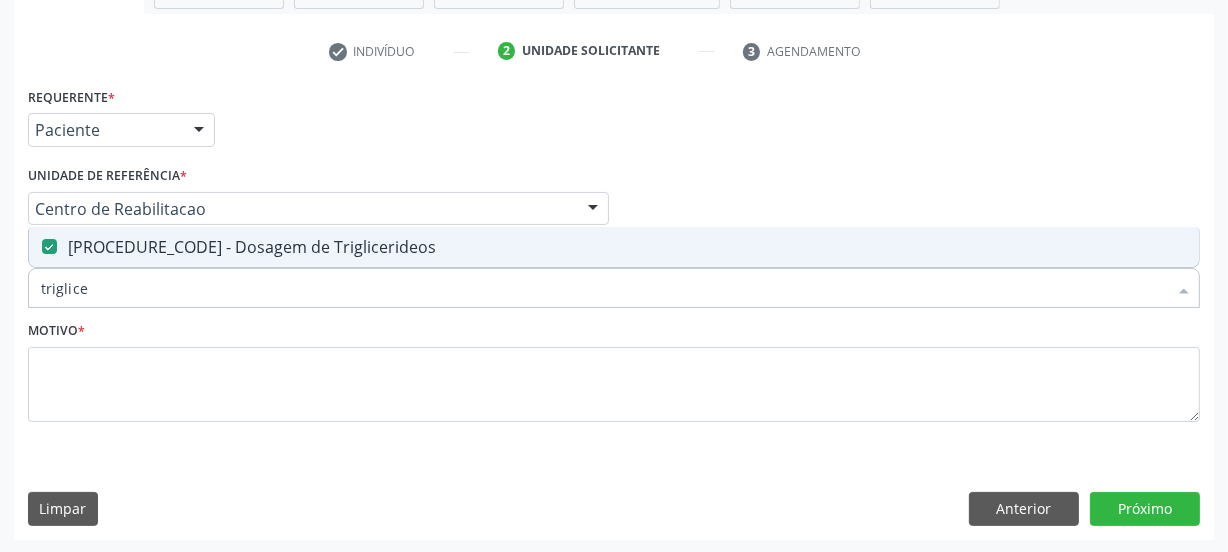 click on "triglice" at bounding box center [604, 288] 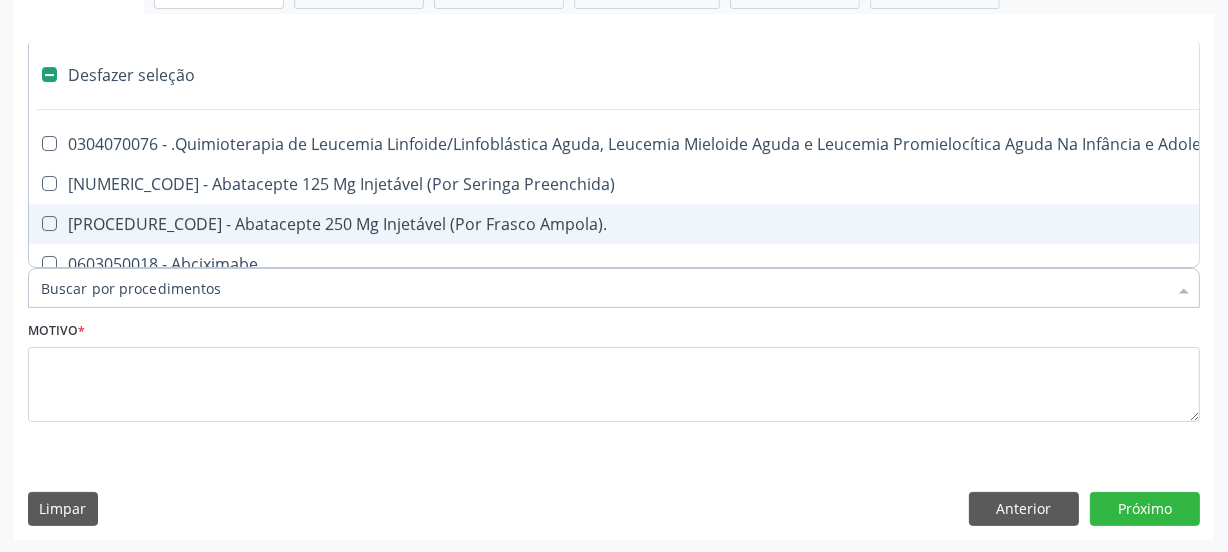 type on "f" 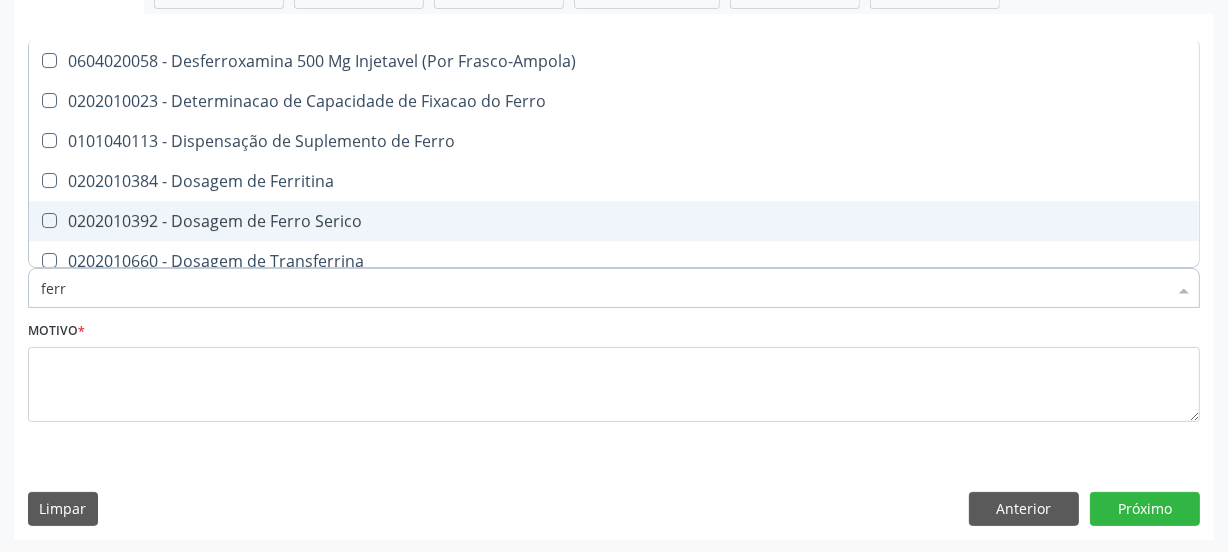 click on "0202010392 - Dosagem de Ferro Serico" at bounding box center [614, 221] 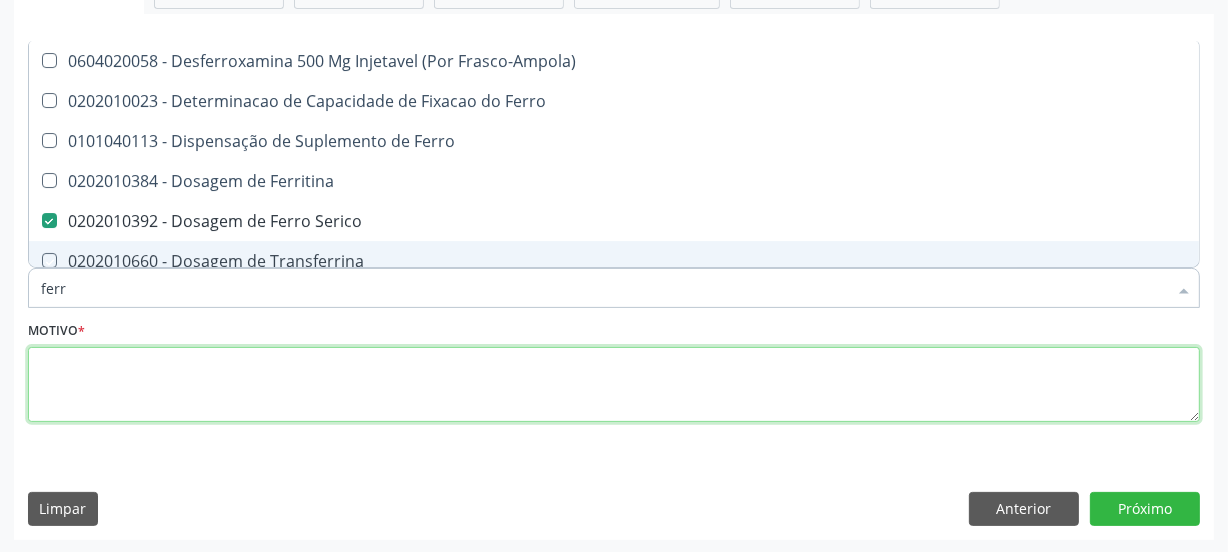 click at bounding box center [614, 385] 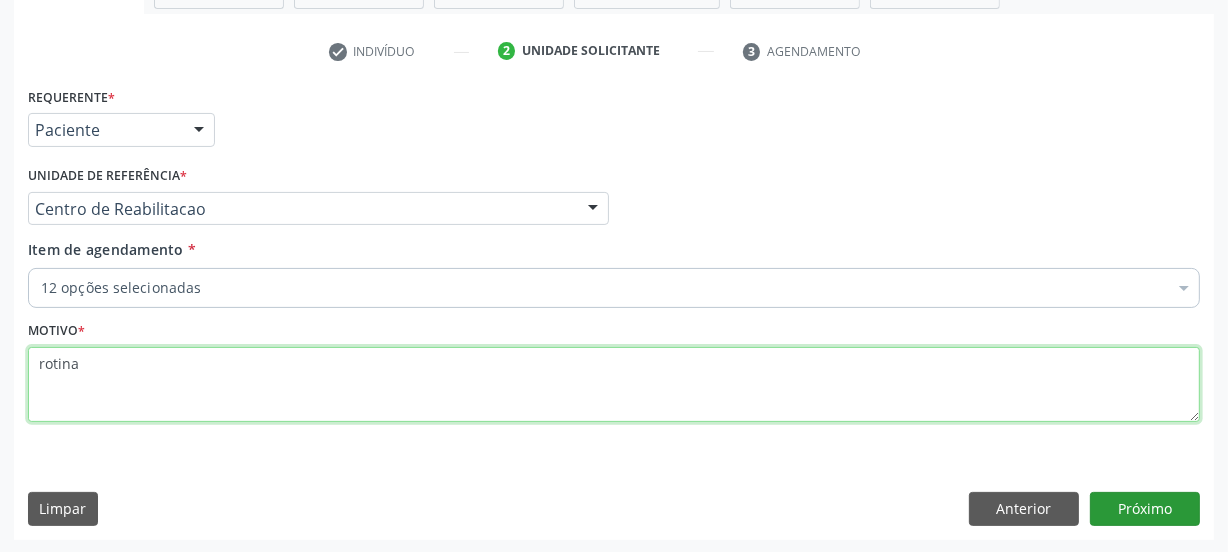 type on "rotina" 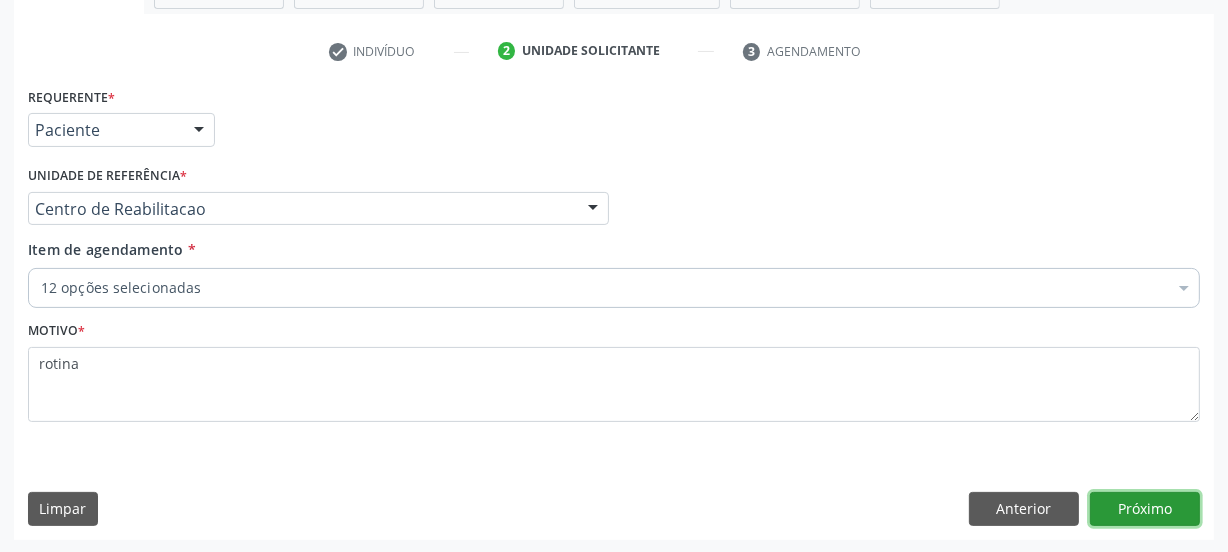 click on "Próximo" at bounding box center (1145, 509) 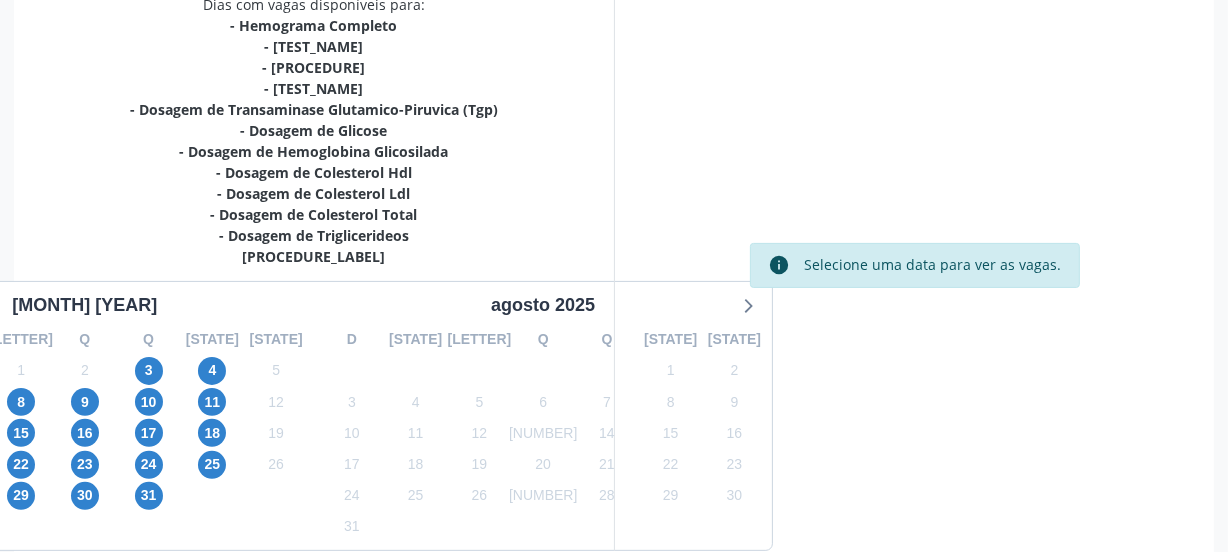 scroll, scrollTop: 534, scrollLeft: 0, axis: vertical 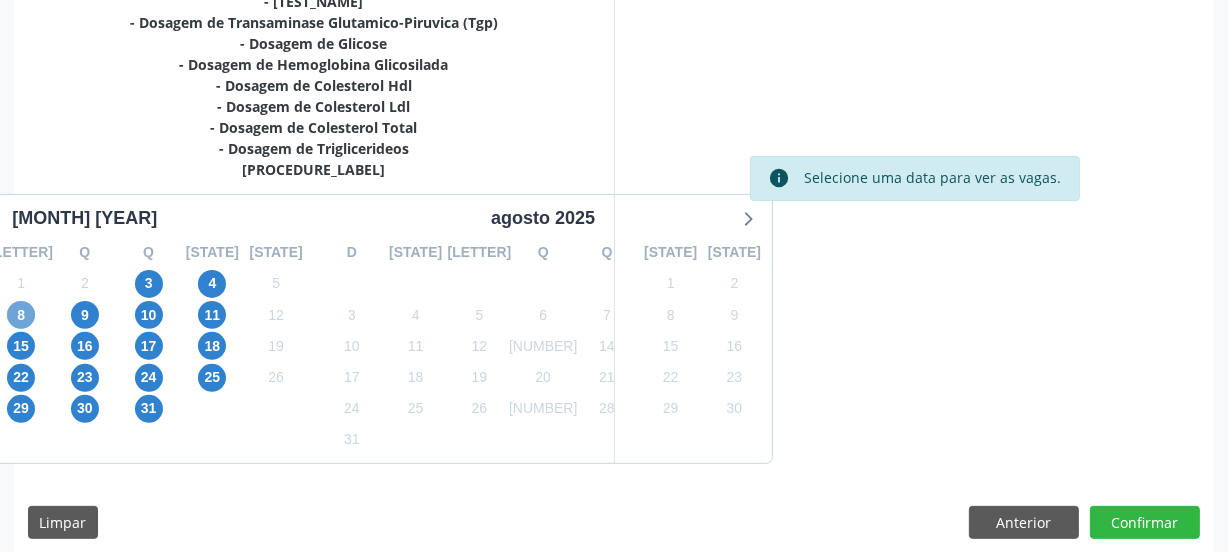 click on "8" at bounding box center [21, 315] 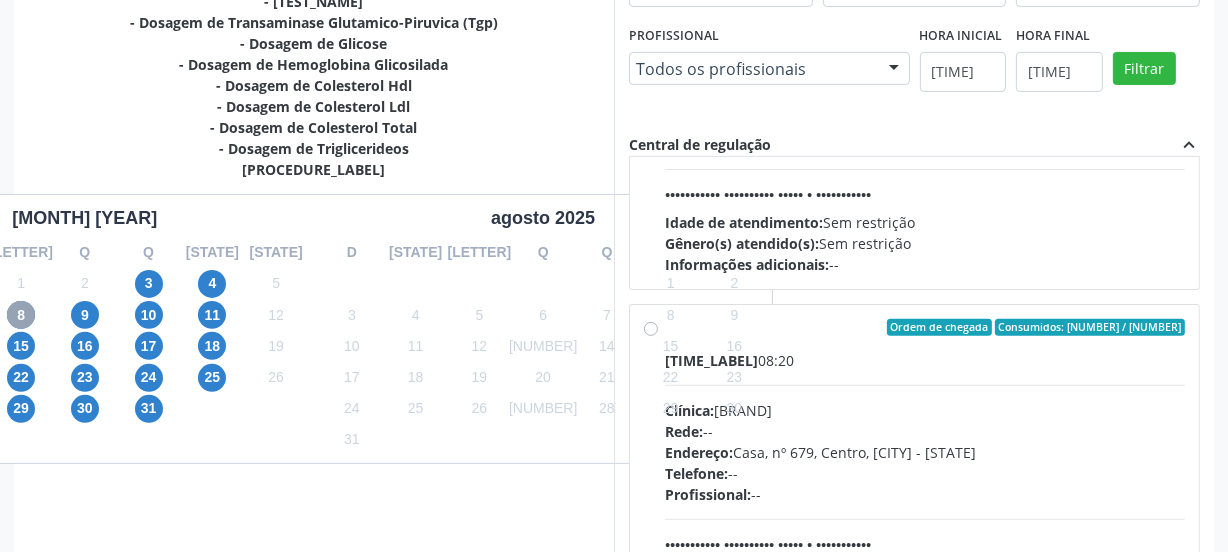 scroll, scrollTop: 1714, scrollLeft: 0, axis: vertical 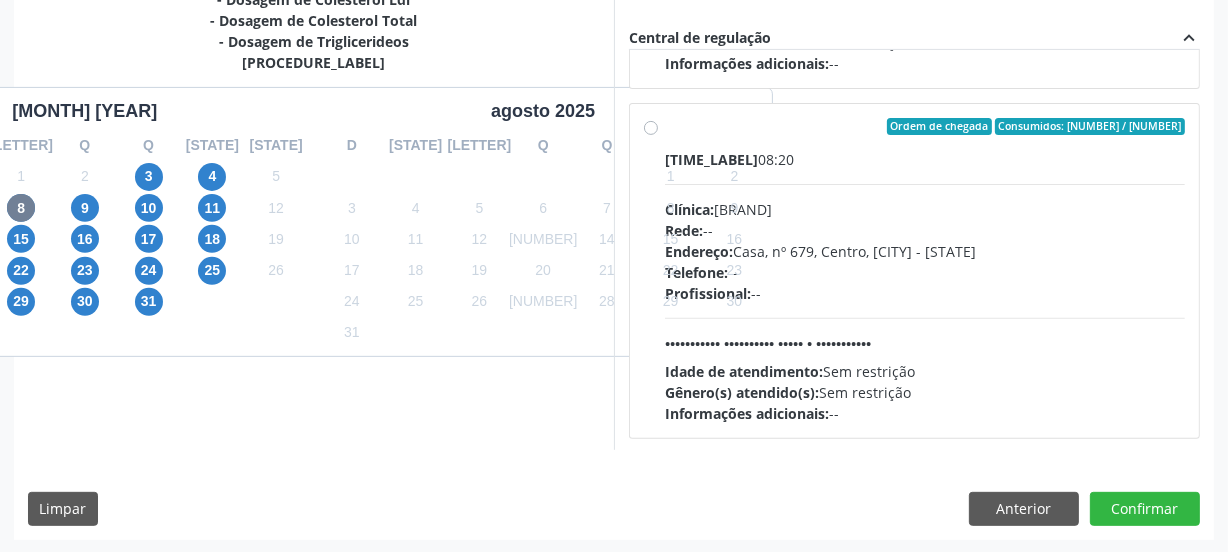click on "Ordem de chegada
Consumidos: 4 / 12
Horário:   [TIME]
Clínica:  S B Laboratorio de Analise Clinica
Rede:
--
Endereço:   Casa, nº [NUMBER], [STREET], [CITY] - [STATE]
Telefone:   --
Profissional:
--
Informações adicionais sobre o atendimento
Idade de atendimento:
Sem restrição
Gênero(s) atendido(s):
Sem restrição
Informações adicionais:
--" at bounding box center [914, 271] 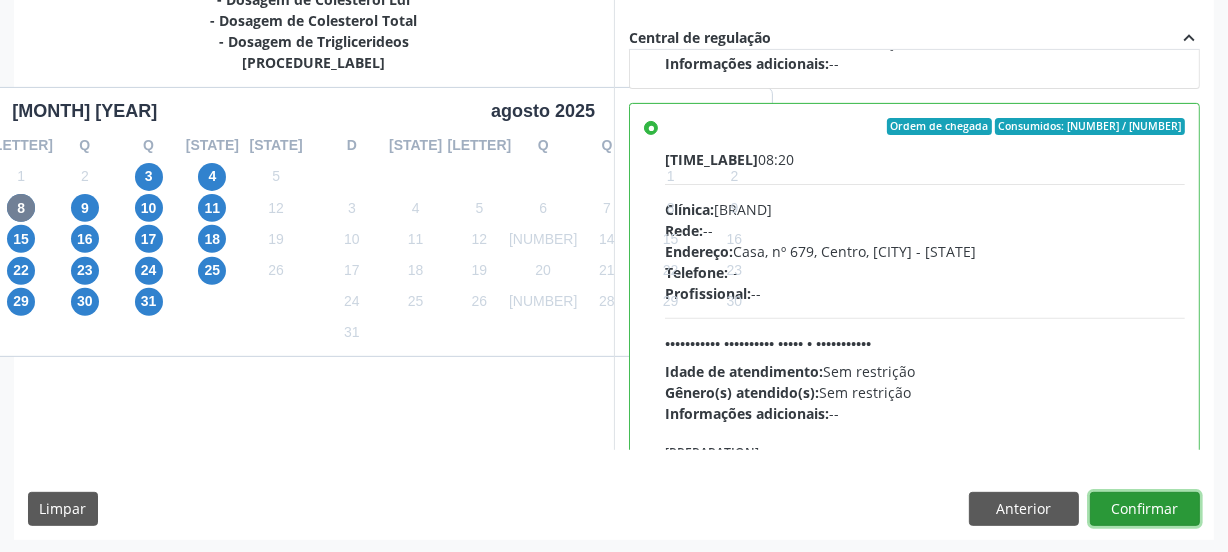click on "Confirmar" at bounding box center [1145, 509] 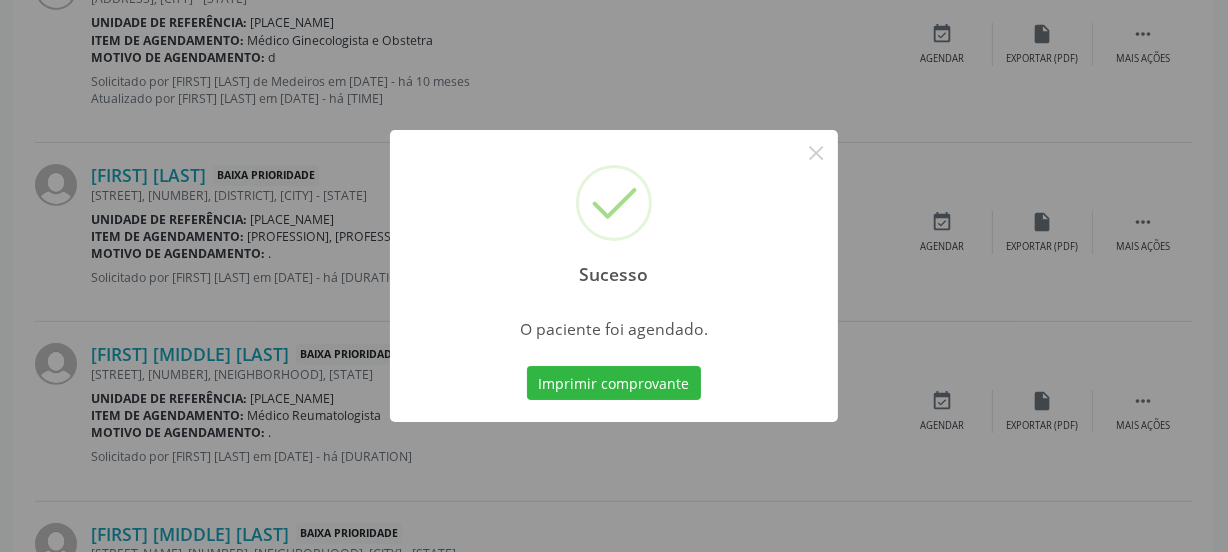scroll, scrollTop: 114, scrollLeft: 0, axis: vertical 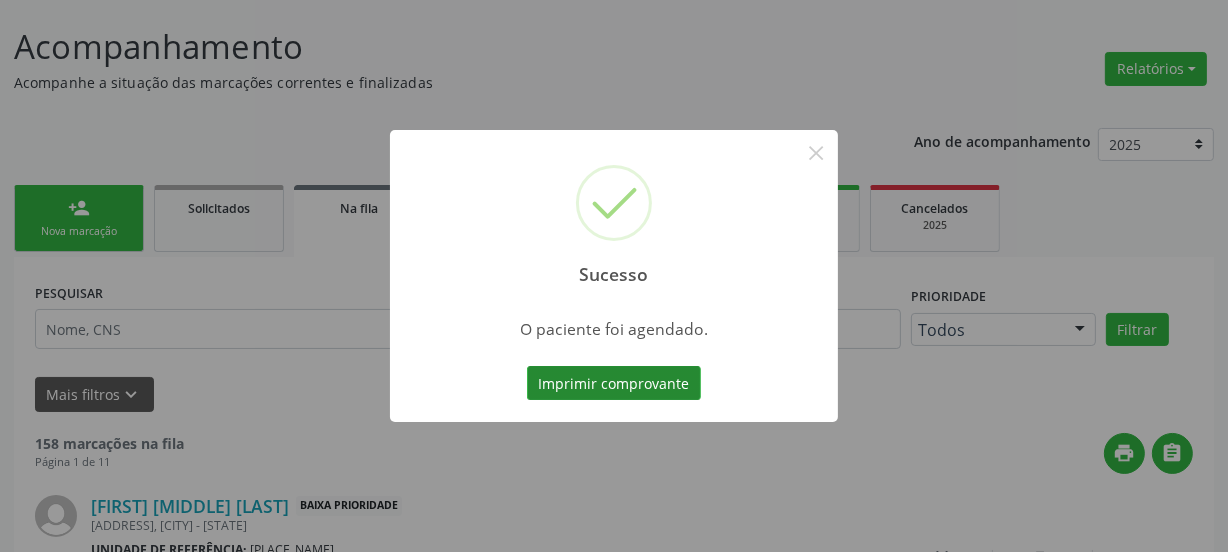click on "Imprimir comprovante" at bounding box center (614, 383) 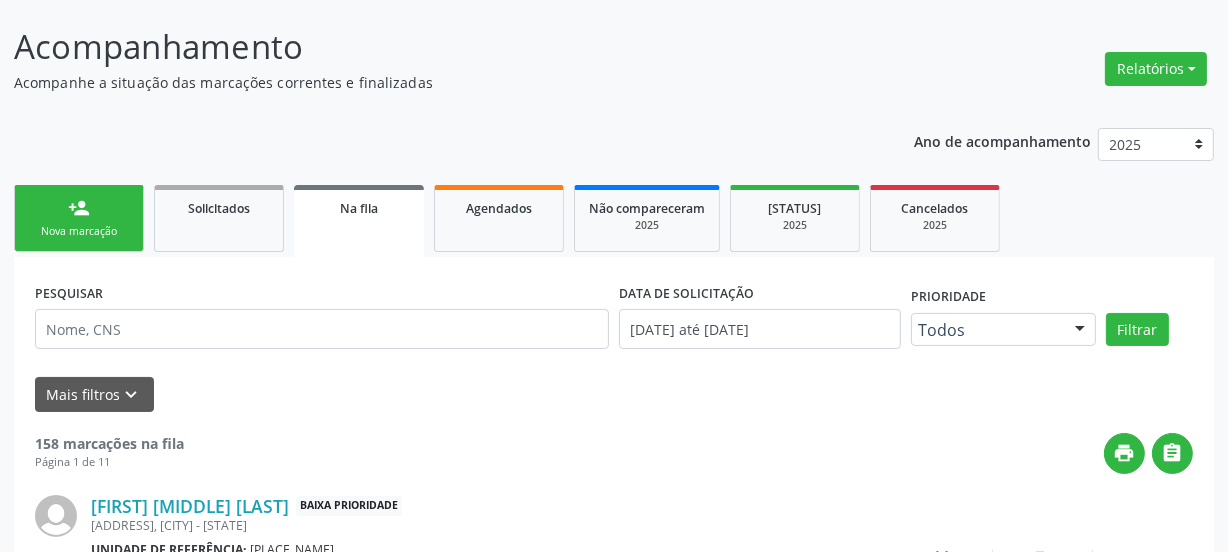 click on "person_add
Nova marcação" at bounding box center (79, 218) 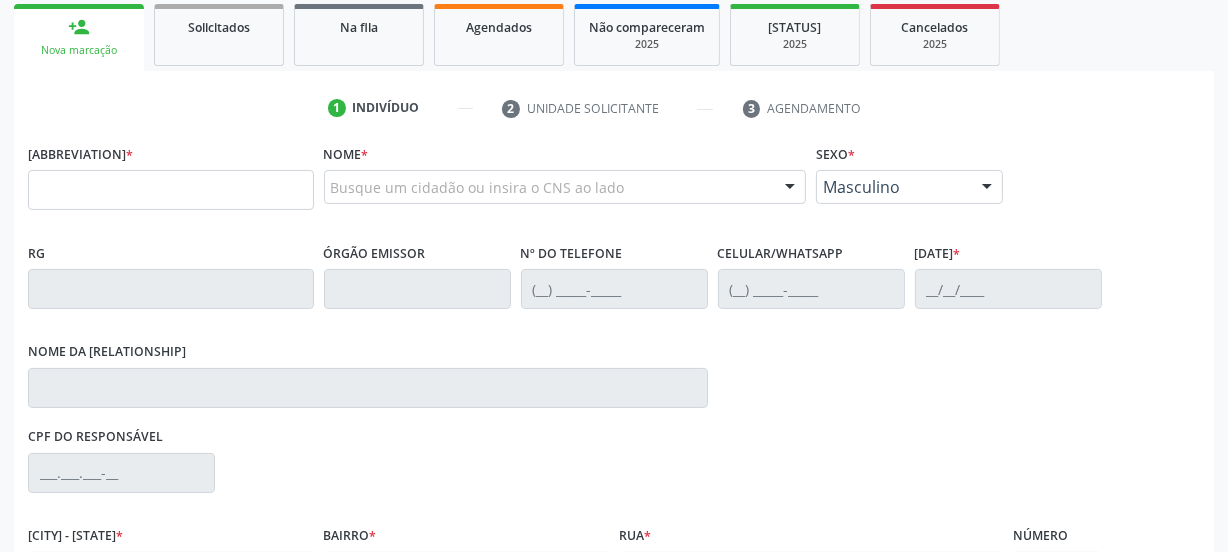 scroll, scrollTop: 296, scrollLeft: 0, axis: vertical 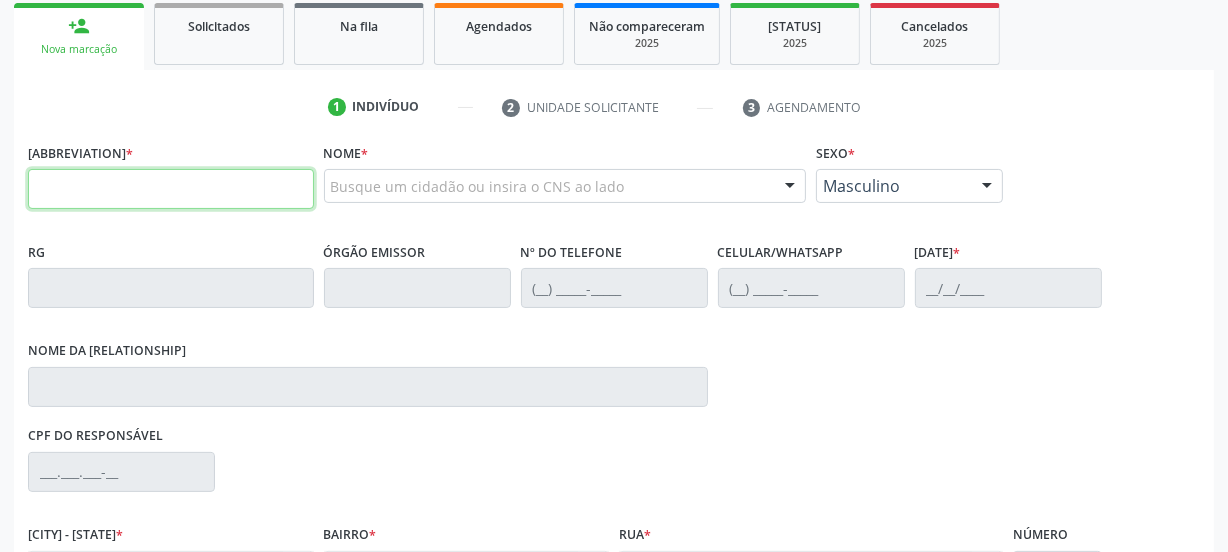 click at bounding box center (171, 189) 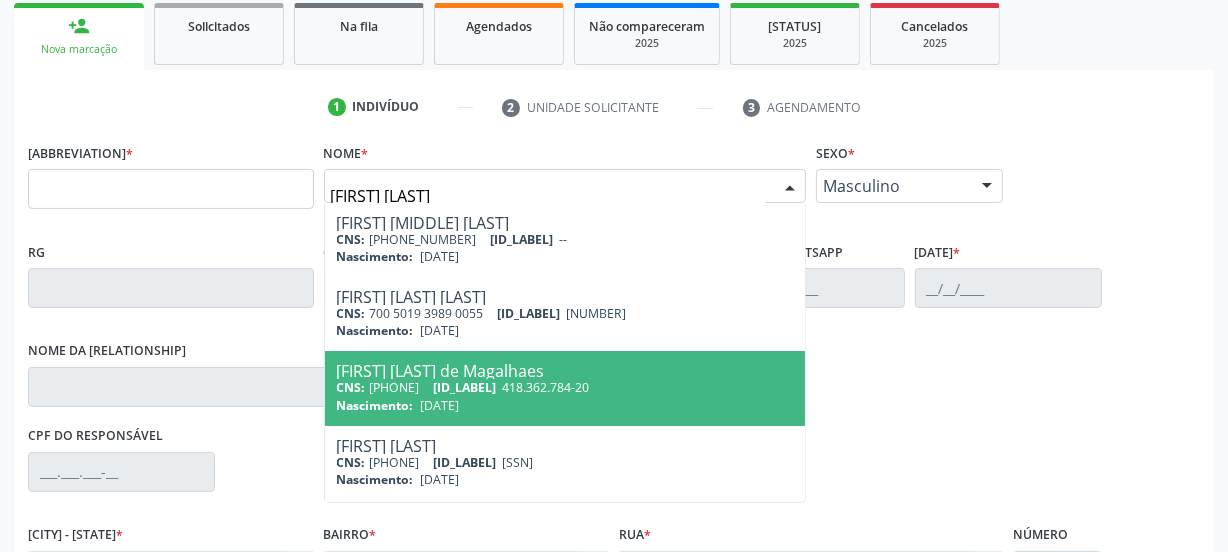 type on "[FIRST] [LAST]" 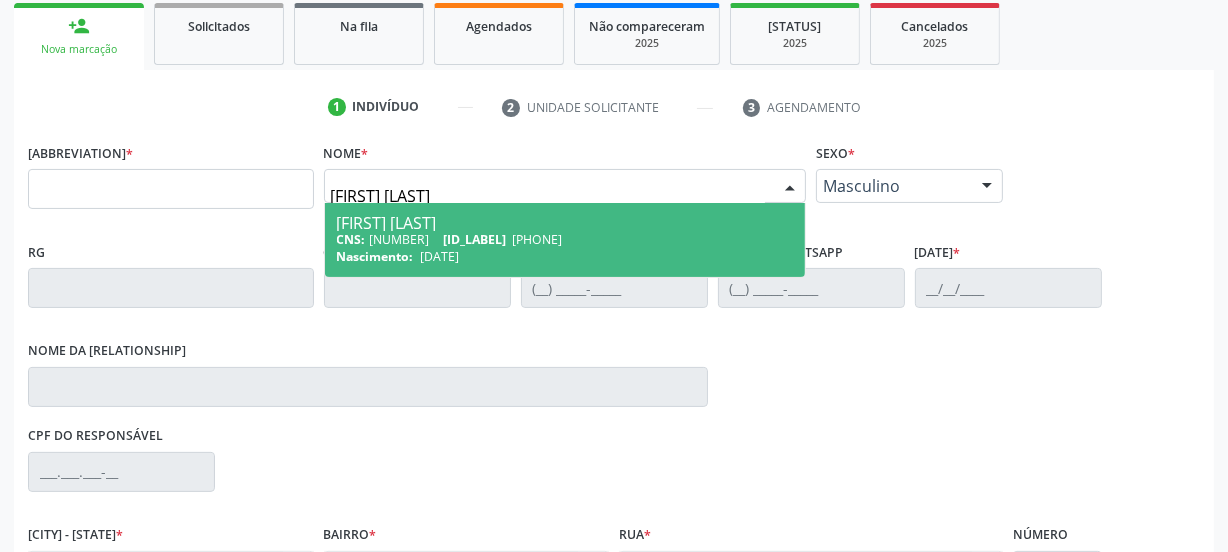 click on "[DATE]" at bounding box center [474, 239] 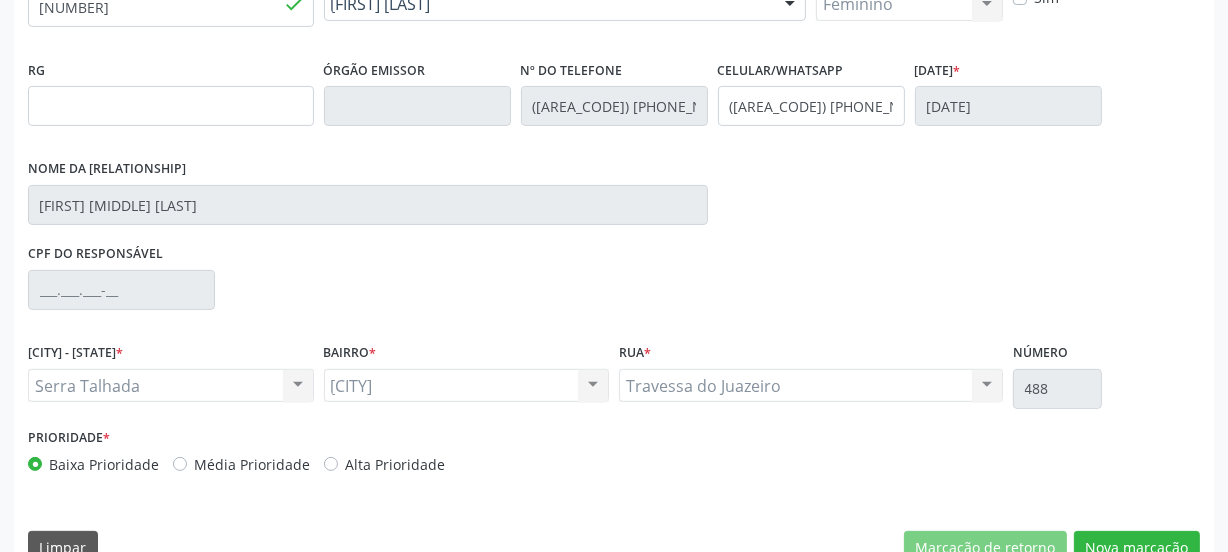 scroll, scrollTop: 517, scrollLeft: 0, axis: vertical 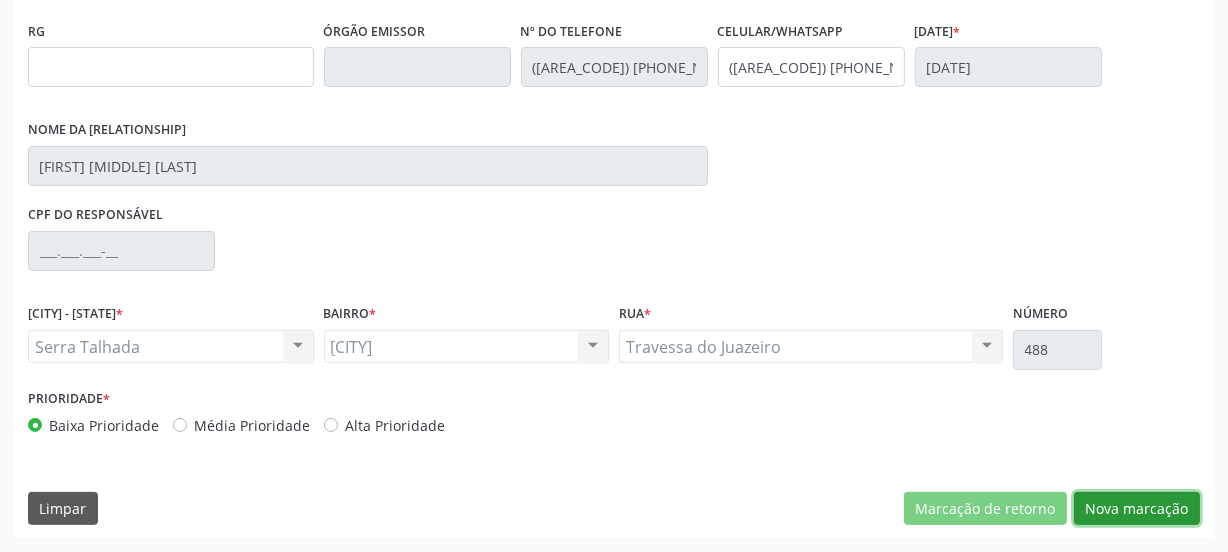 click on "Nova marcação" at bounding box center [985, 509] 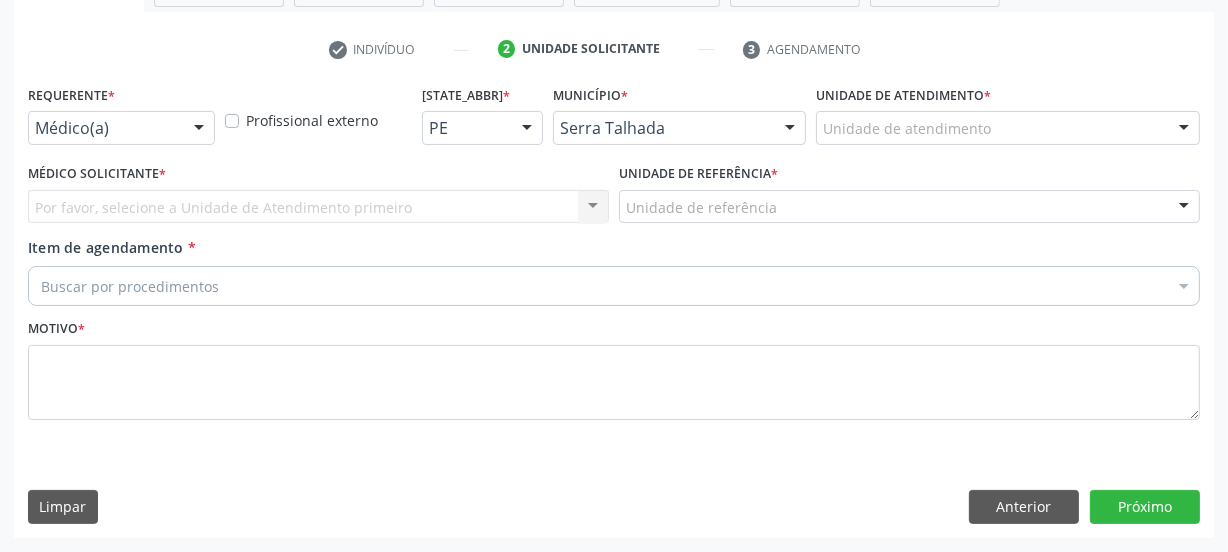 scroll, scrollTop: 352, scrollLeft: 0, axis: vertical 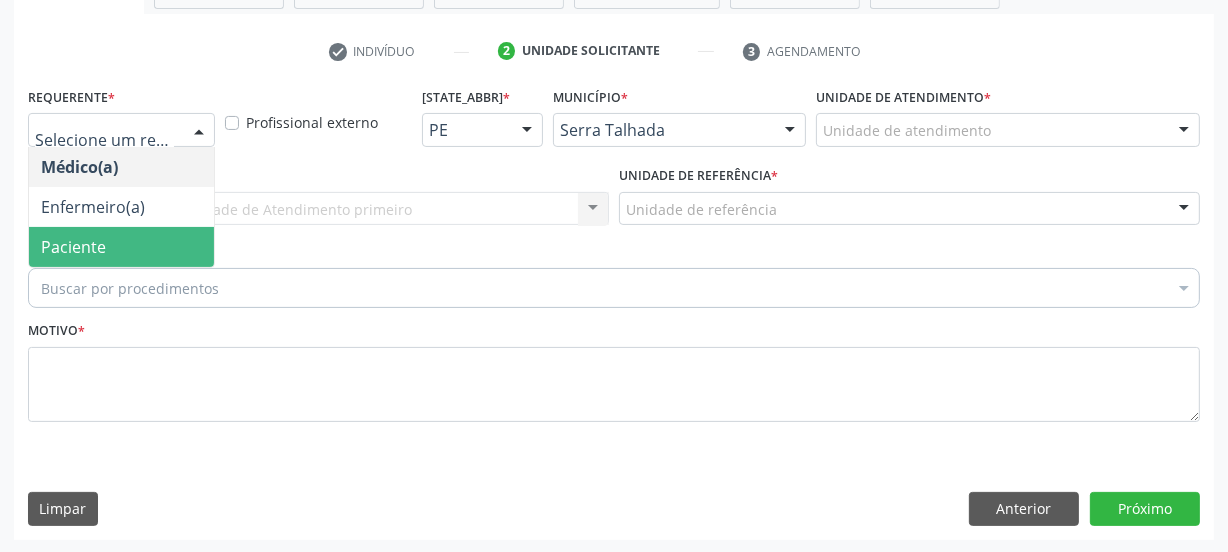 click on "Paciente" at bounding box center [73, 247] 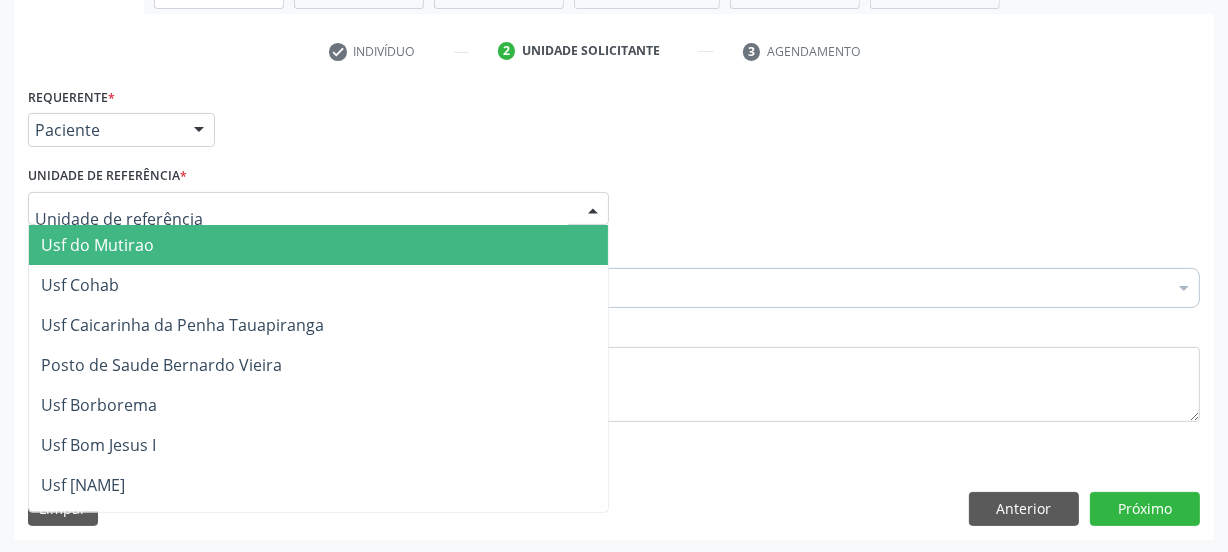 type on "e" 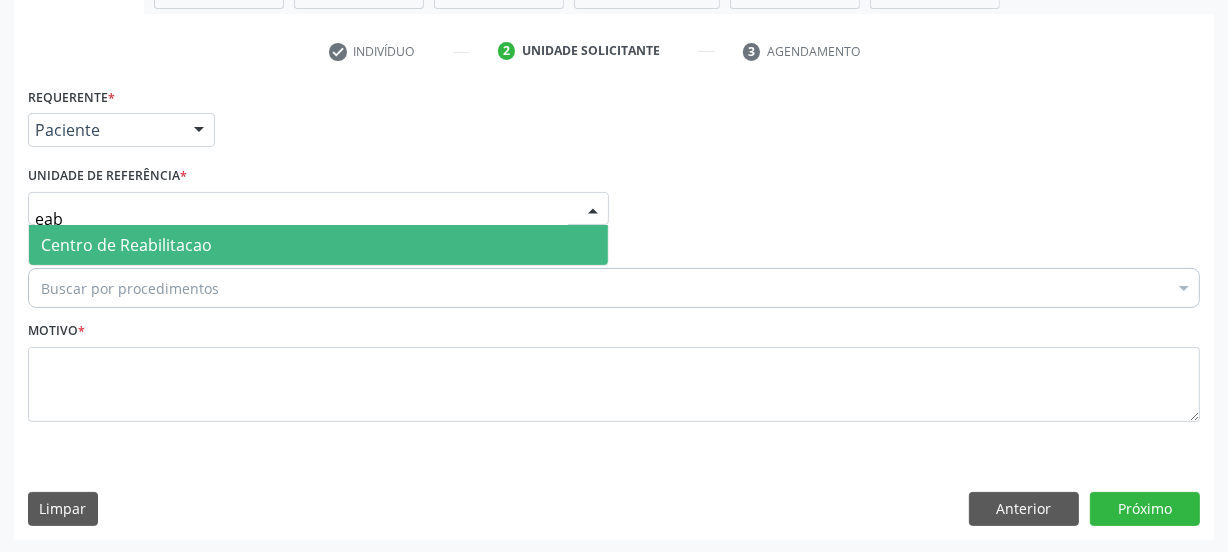 click on "Centro de Reabilitacao" at bounding box center (318, 245) 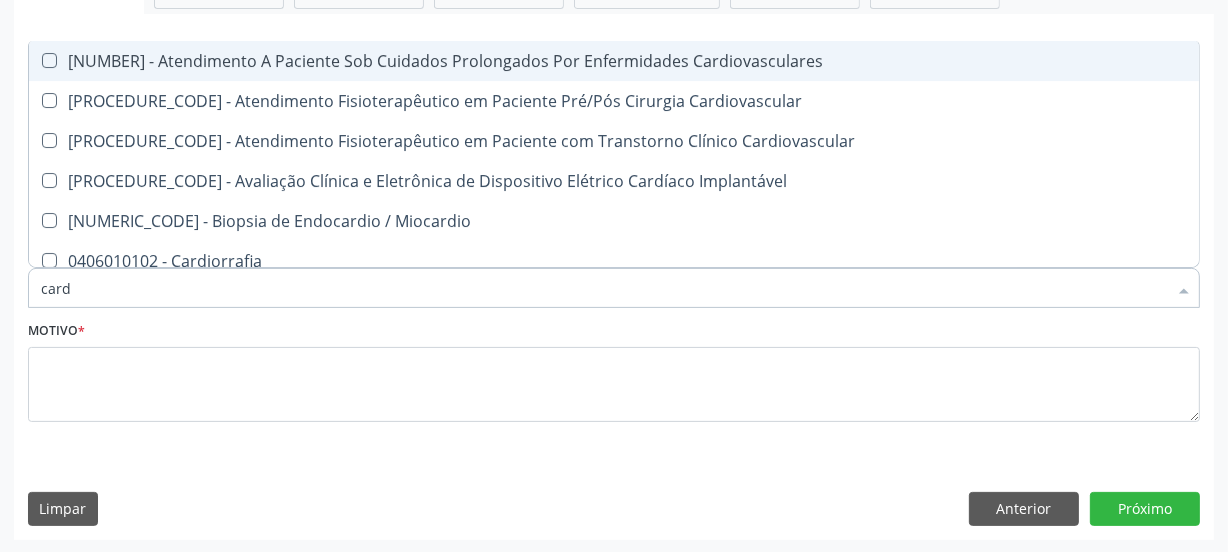 type on "cardi" 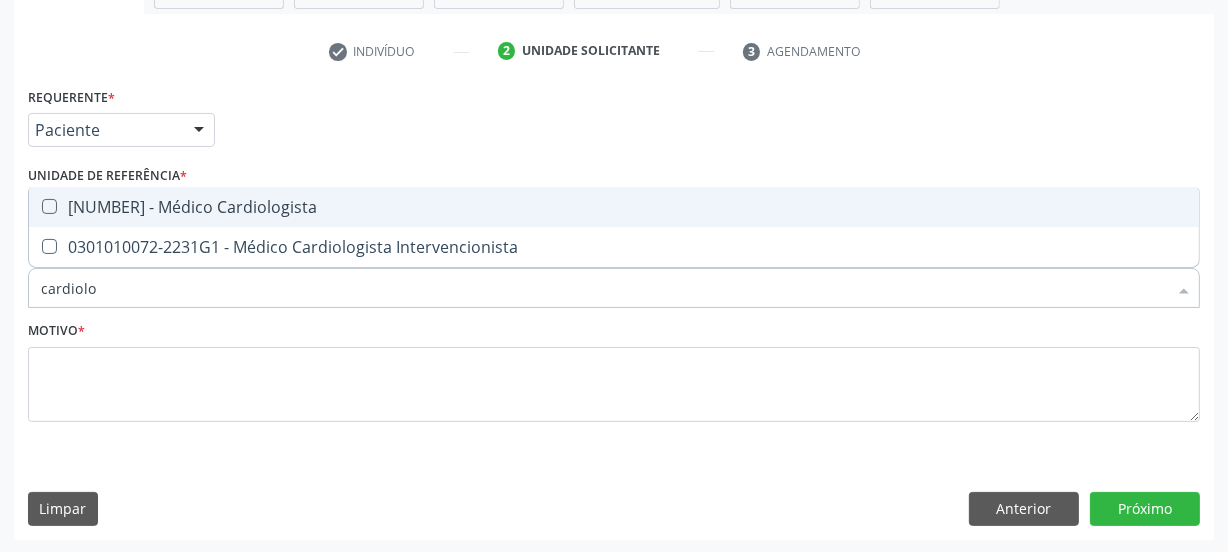 click on "[NUMBER] - Médico Cardiologista" at bounding box center [614, 207] 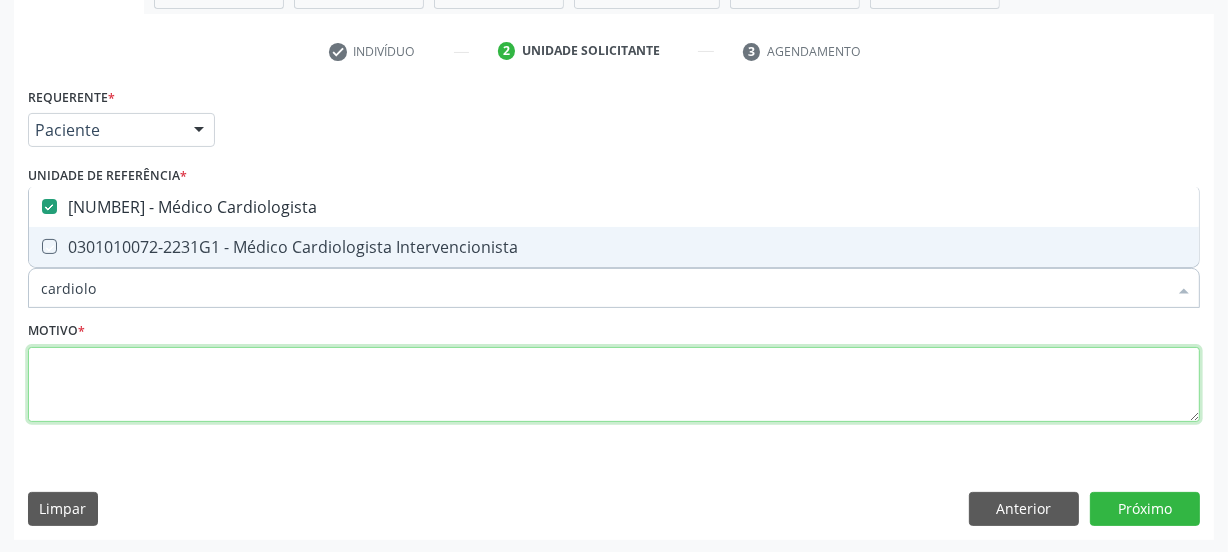 click at bounding box center (614, 385) 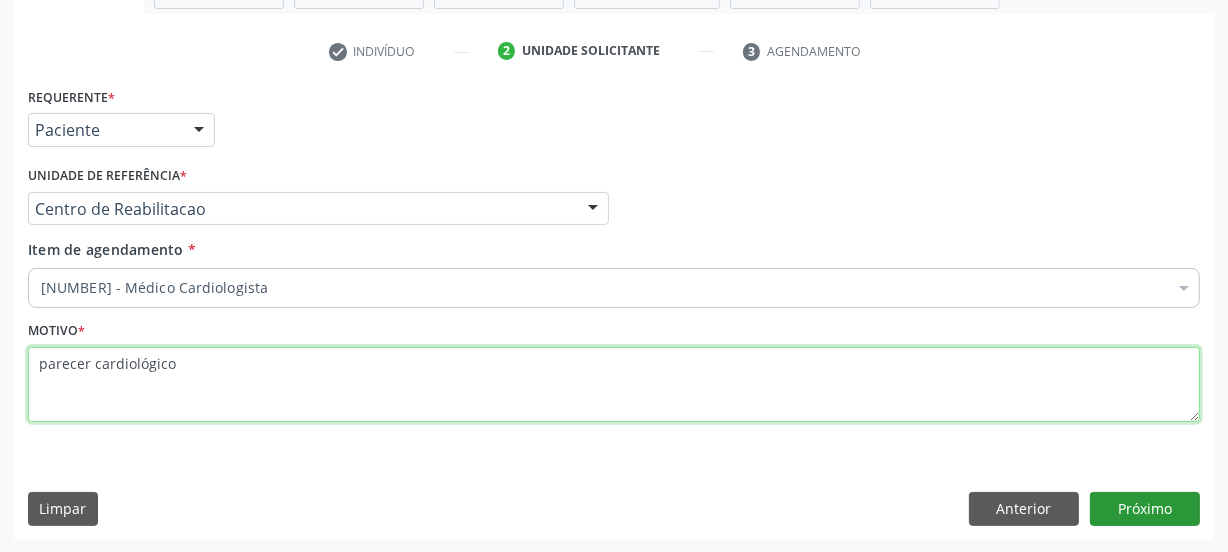 type on "parecer cardiológico" 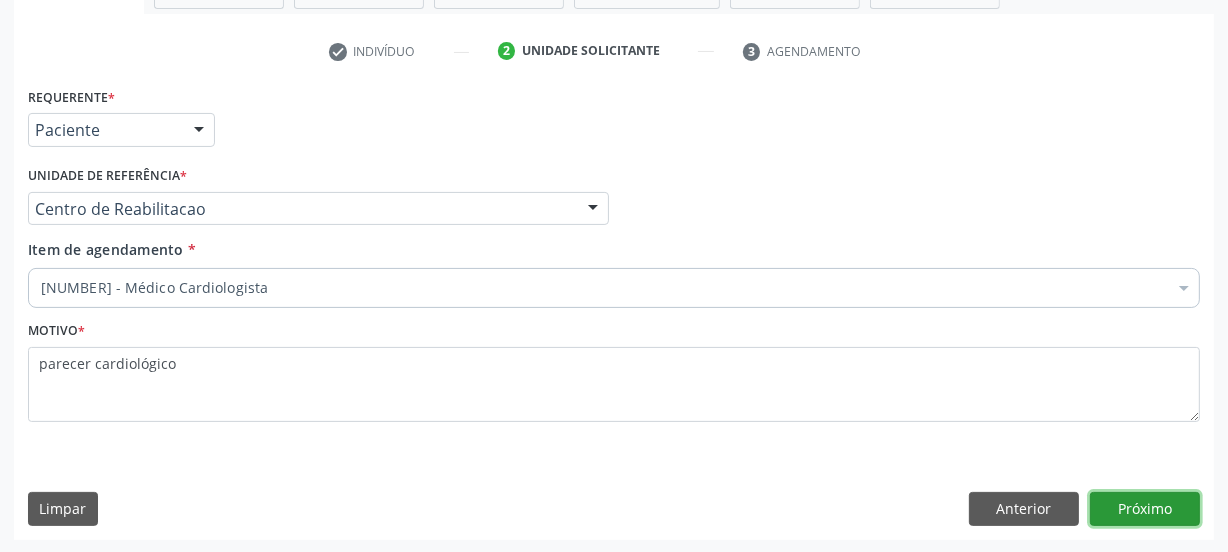 click on "Próximo" at bounding box center (1145, 509) 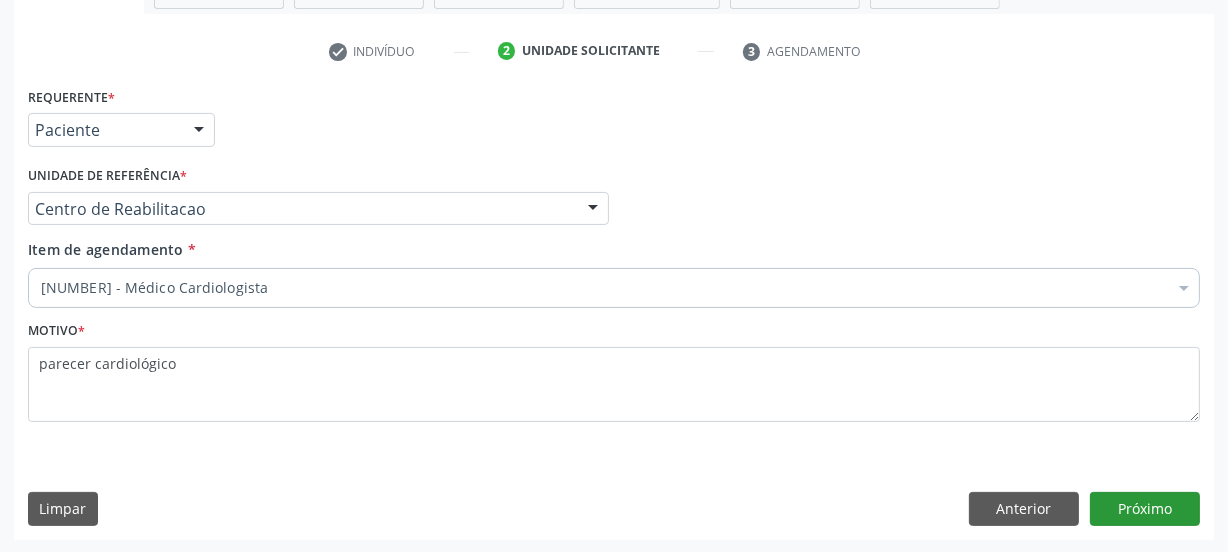 scroll, scrollTop: 317, scrollLeft: 0, axis: vertical 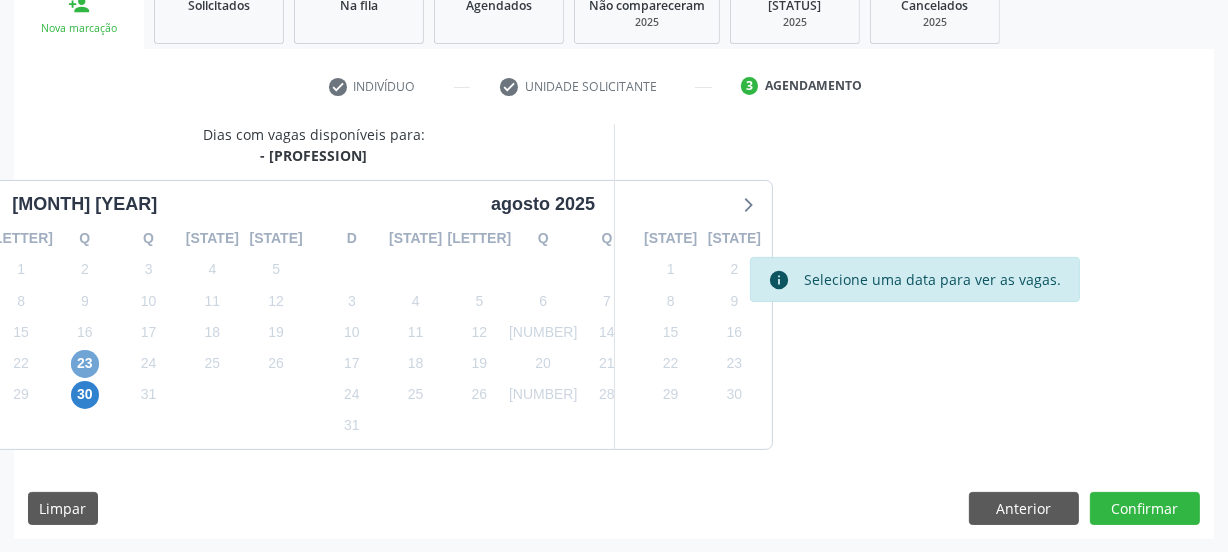 click on "23" at bounding box center [85, 364] 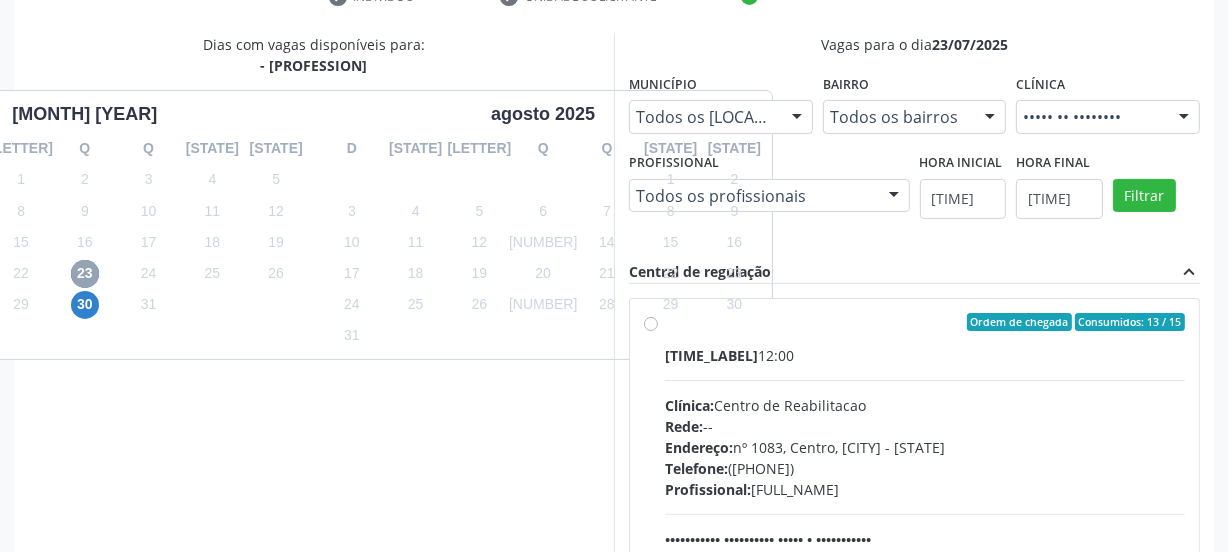 scroll, scrollTop: 408, scrollLeft: 0, axis: vertical 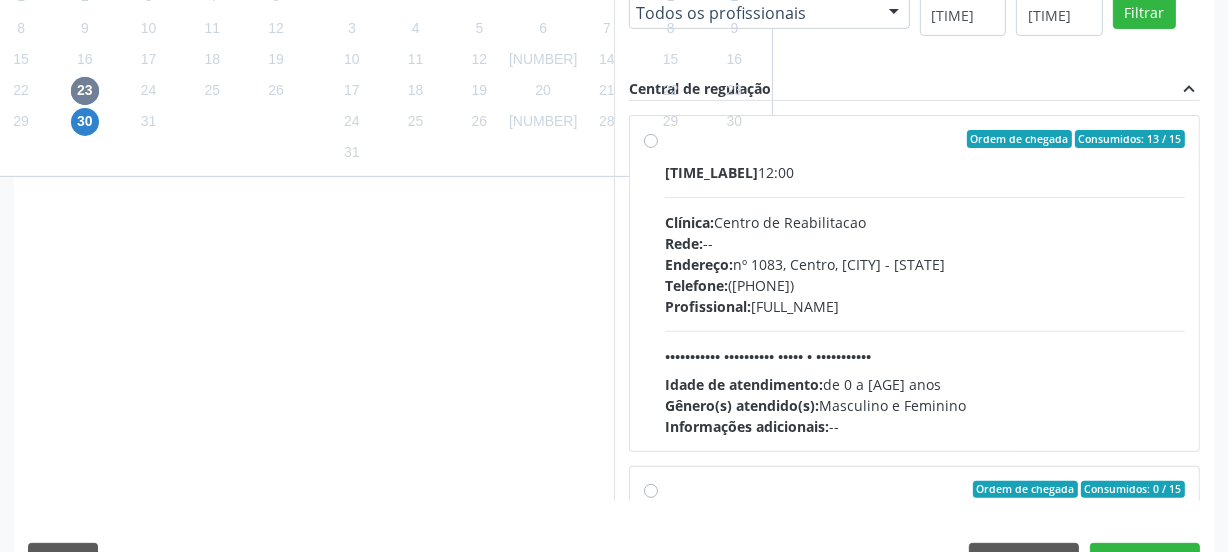 click on "Horário:   [TIME]
Clínica:  [CLINIC_NAME]
Rede:
--
Endereço:   nº [NUMBER], [STREET_NAME], [CITY] - [STATE]
Telefone:   [PHONE]
Profissional:
[FULL_NAME]
Informações adicionais sobre o atendimento
Idade de atendimento:
[AGE_RANGE]
Gênero(s) atendido(s):
[GENDER]
Informações adicionais:
--" at bounding box center (925, 299) 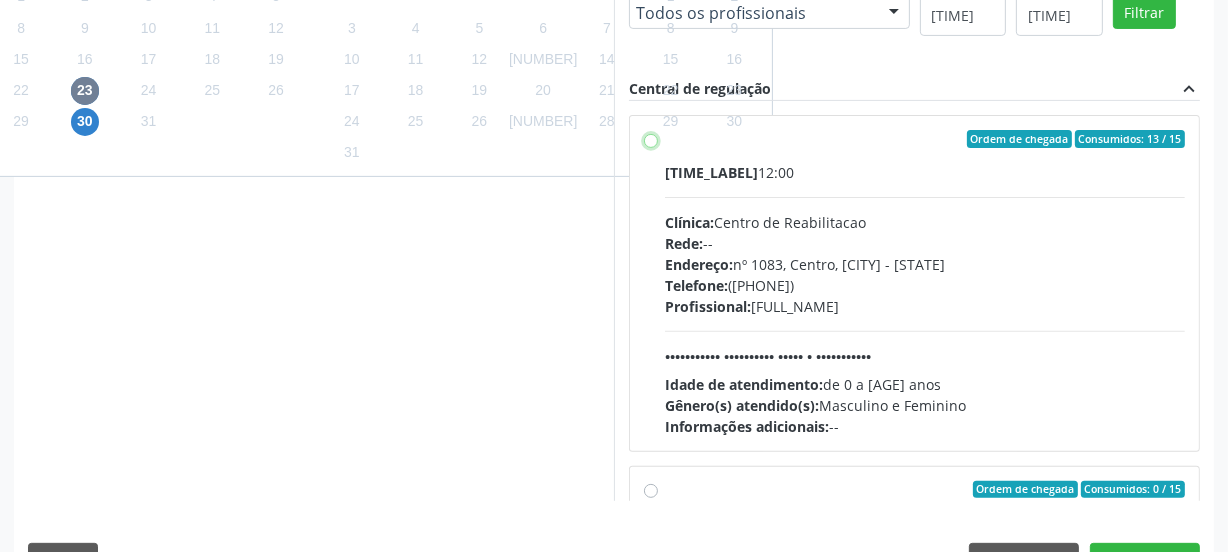click on "Consumidos: 13 / 15
Horário:   12:00
Clínica:  [CLINIC_NAME]
Rede:
--
Endereço:   nº 1083, [CITY], [CITY] - [STATE]
Telefone:   (81) 38313112
Profissional:
[FIRST] [LAST]
Informações adicionais sobre o atendimento
Idade de atendimento:
de 0 a 120 anos
Gênero(s) atendido(s):
Masculino e Feminino
Informações adicionais:
--" at bounding box center [651, 139] 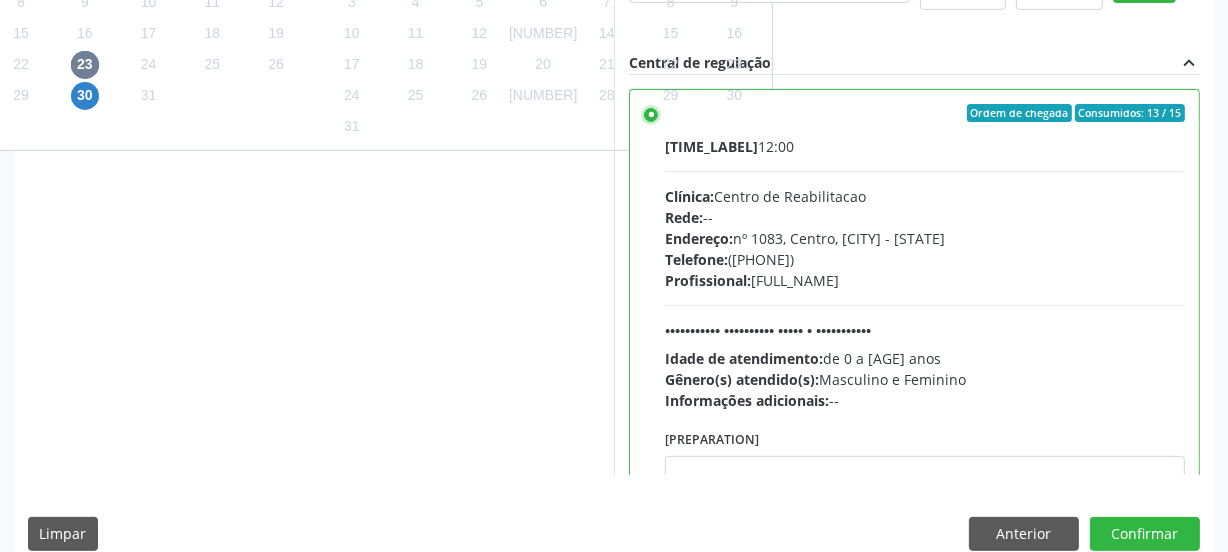 scroll, scrollTop: 641, scrollLeft: 0, axis: vertical 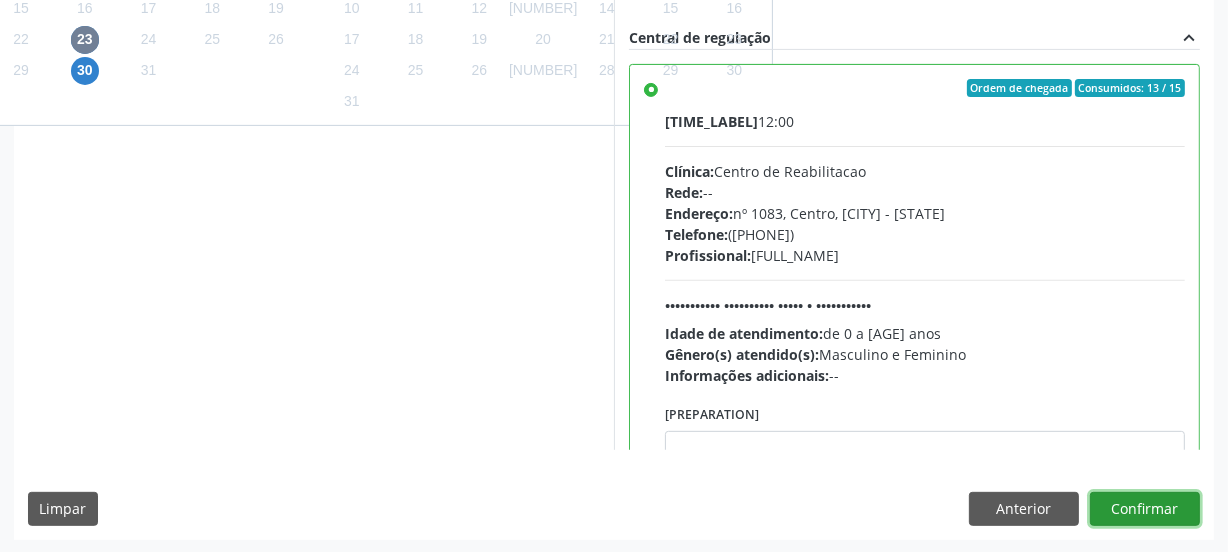 click on "Confirmar" at bounding box center [1145, 509] 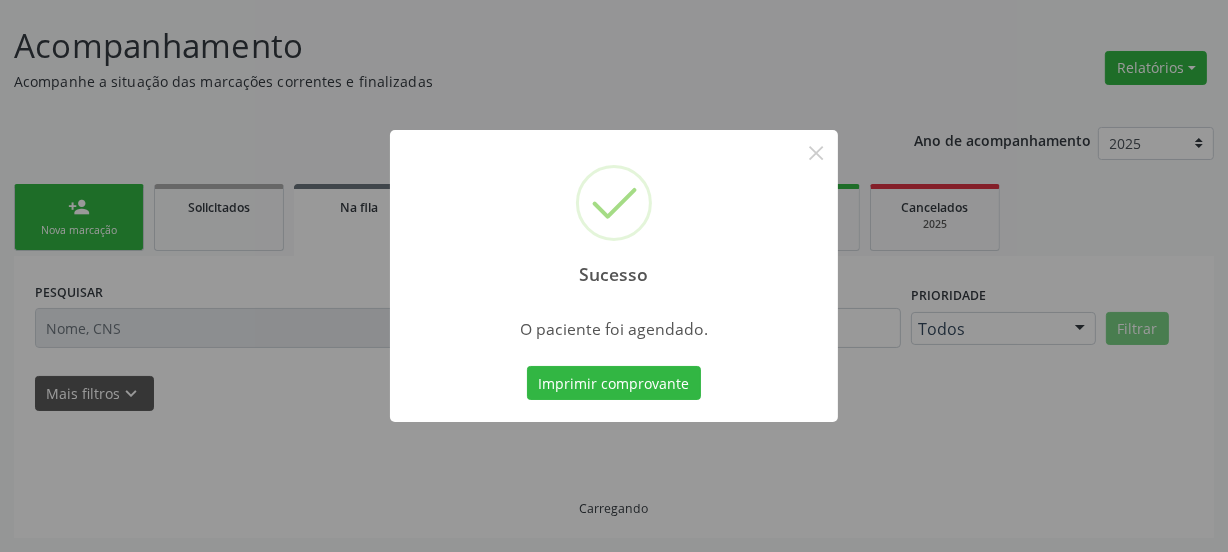 scroll, scrollTop: 114, scrollLeft: 0, axis: vertical 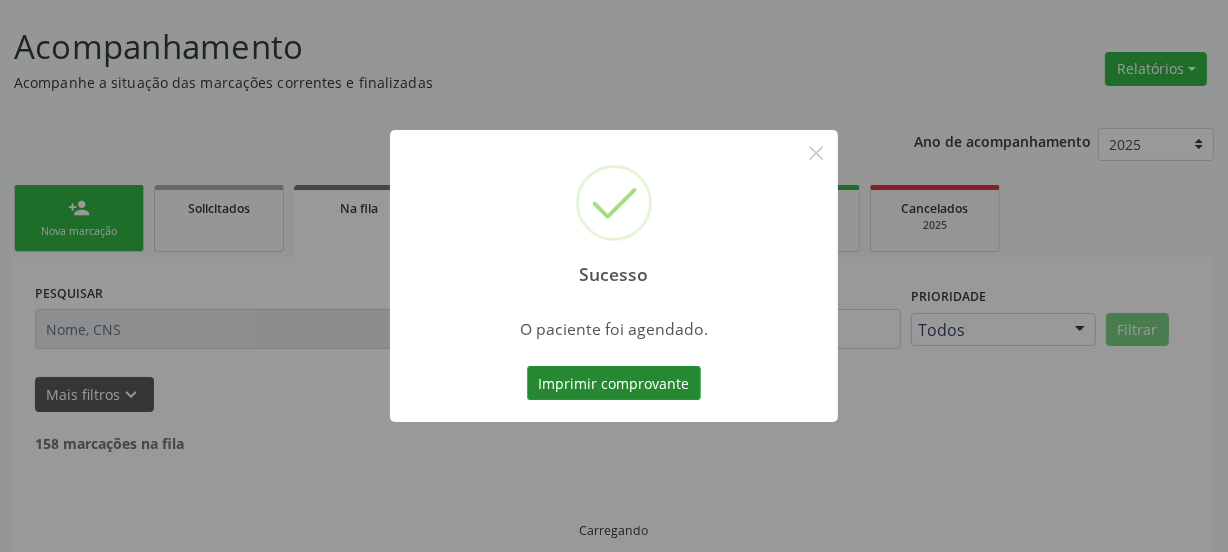 click on "Imprimir comprovante" at bounding box center (614, 383) 